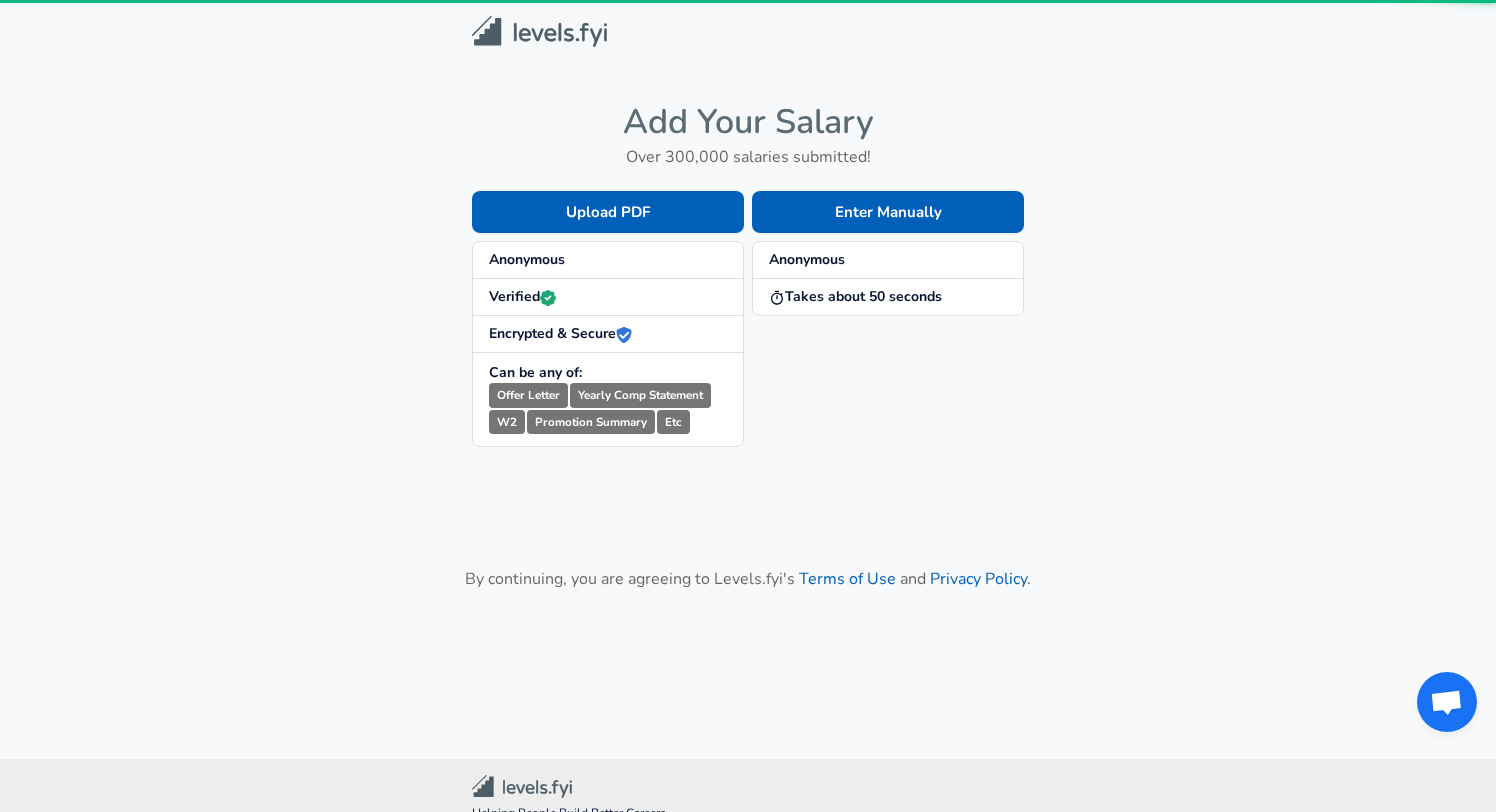 scroll, scrollTop: 0, scrollLeft: 0, axis: both 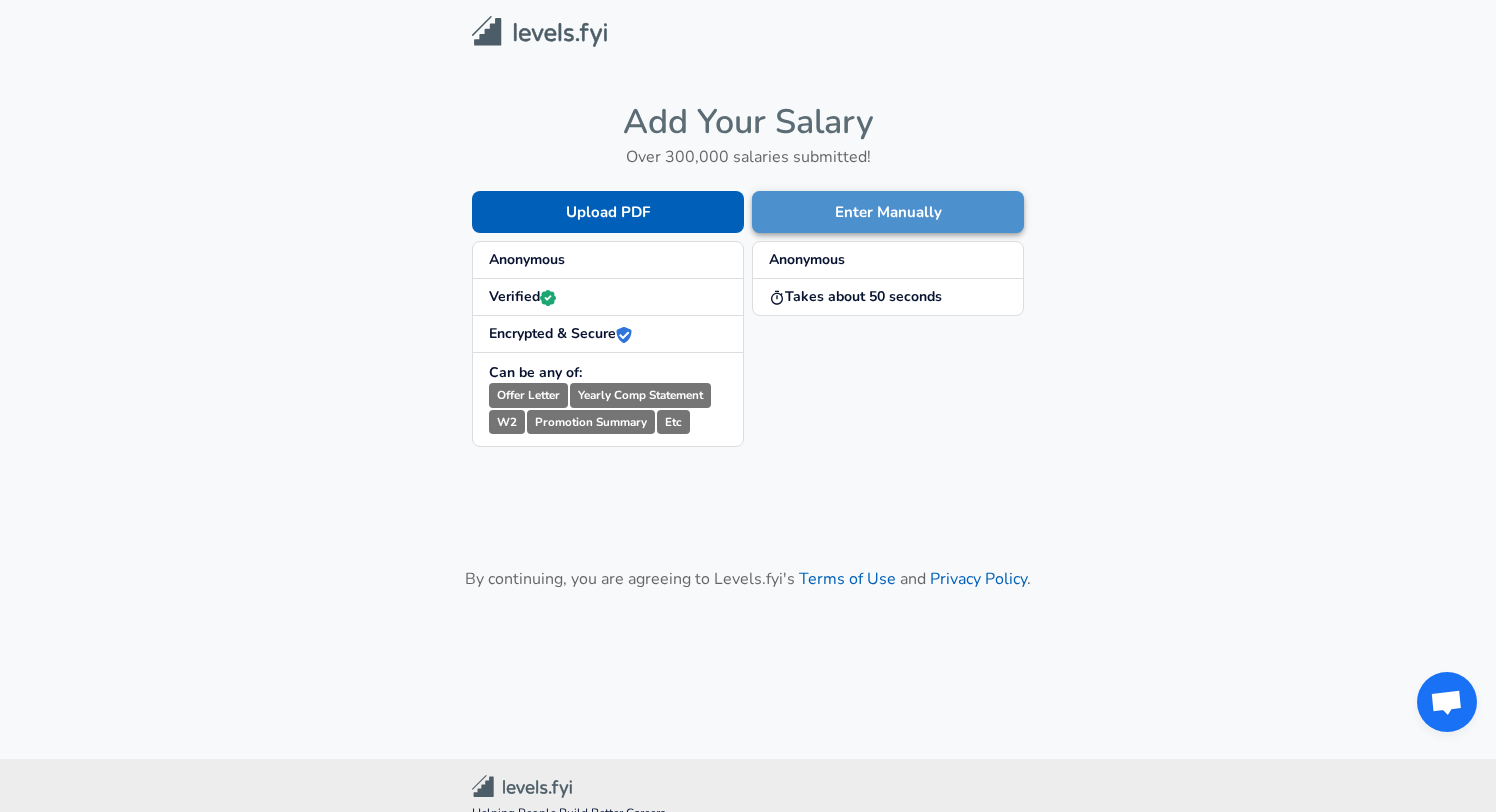 click on "Enter Manually" at bounding box center (888, 212) 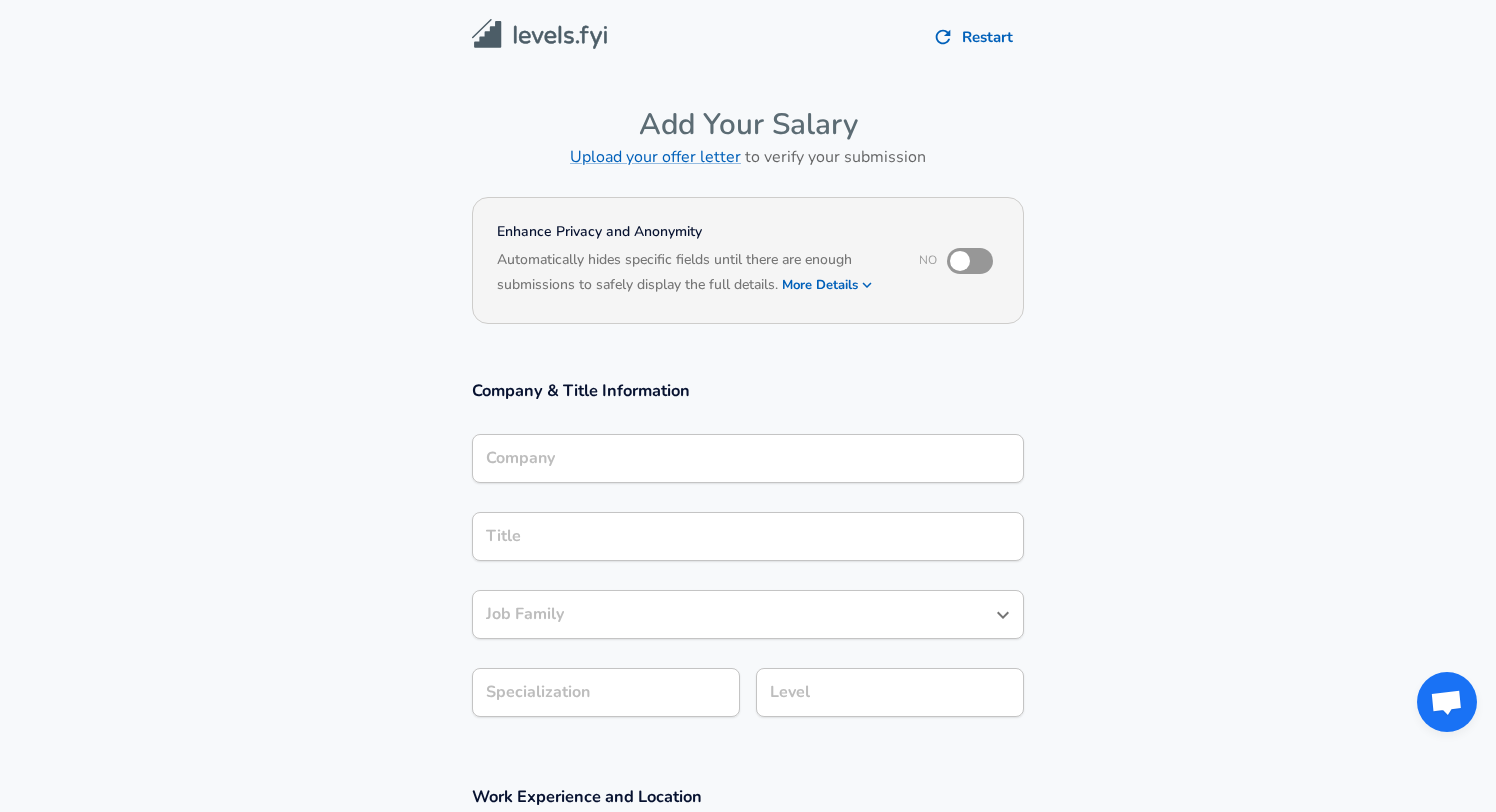 click on "Company" at bounding box center (748, 458) 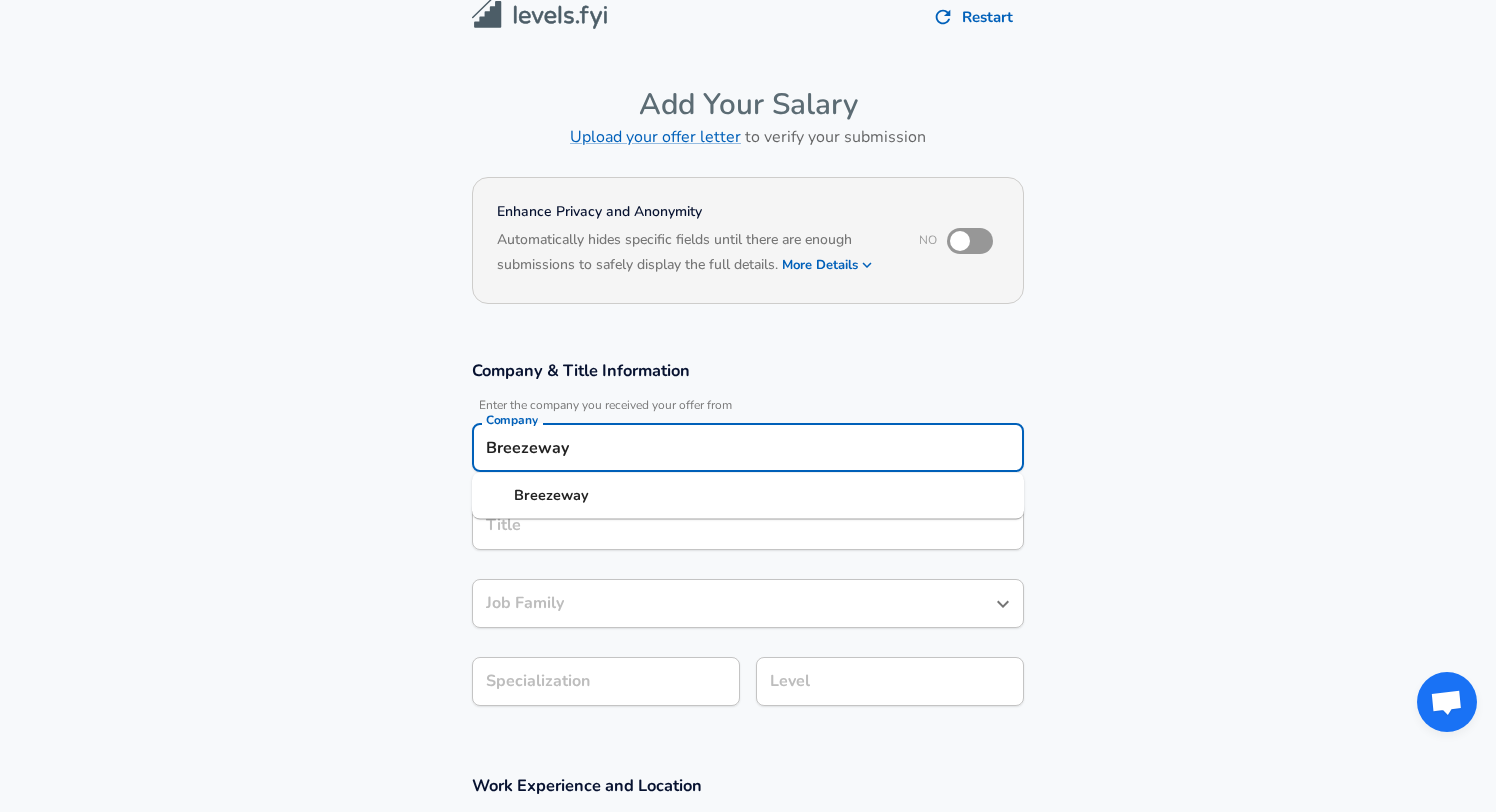click on "Breezeway" at bounding box center (551, 495) 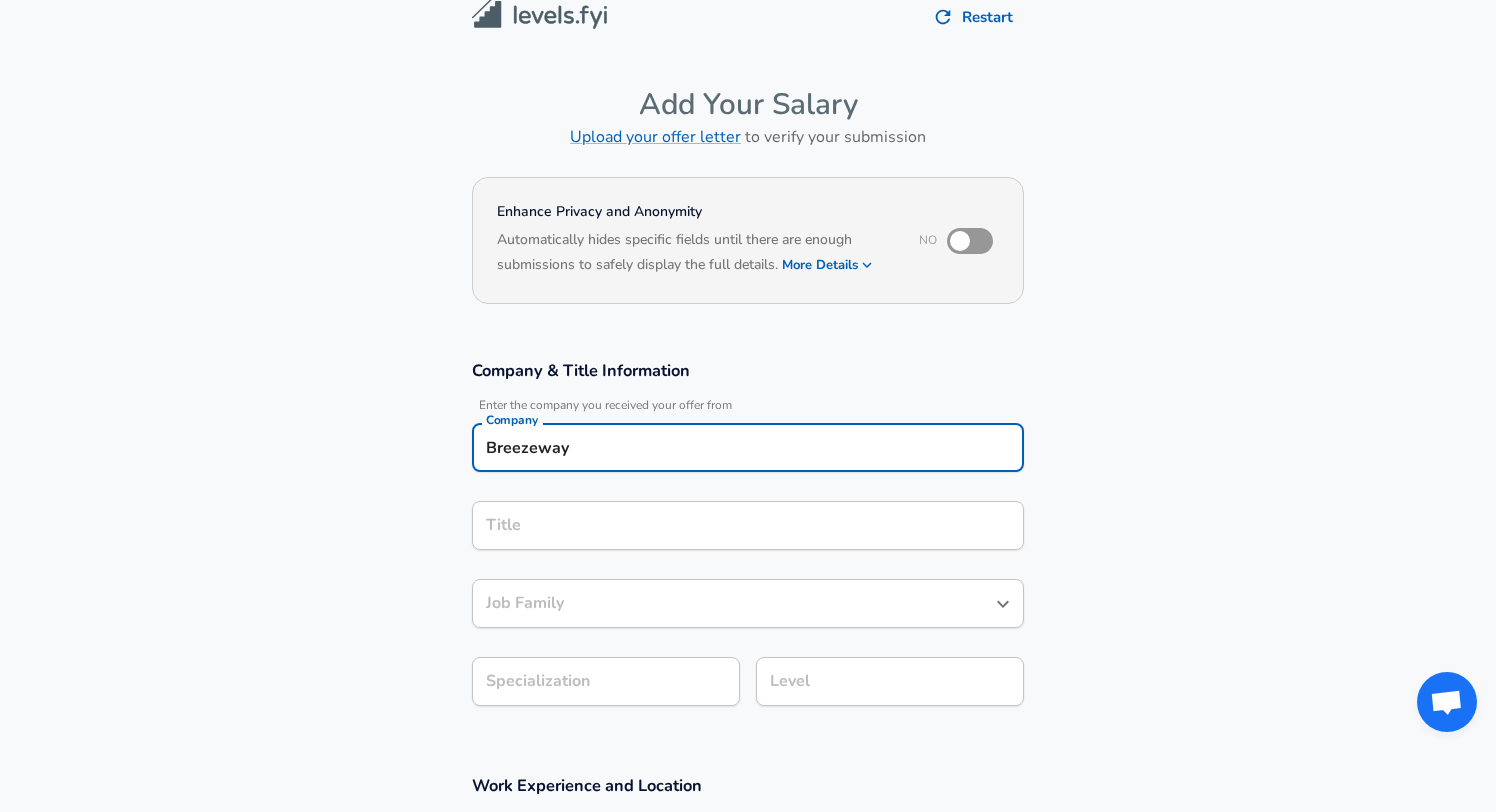 type on "Breezeway" 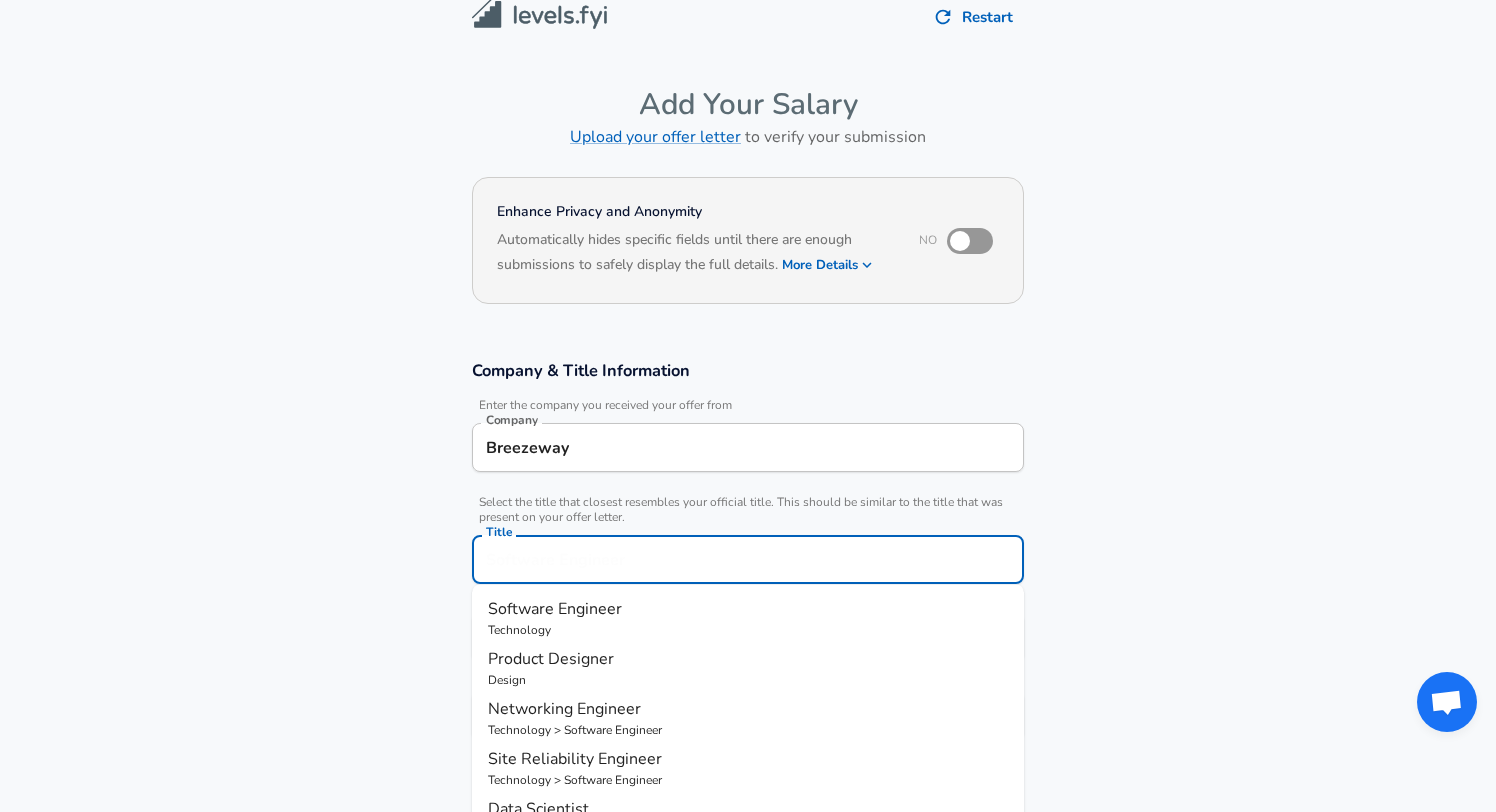 scroll, scrollTop: 60, scrollLeft: 0, axis: vertical 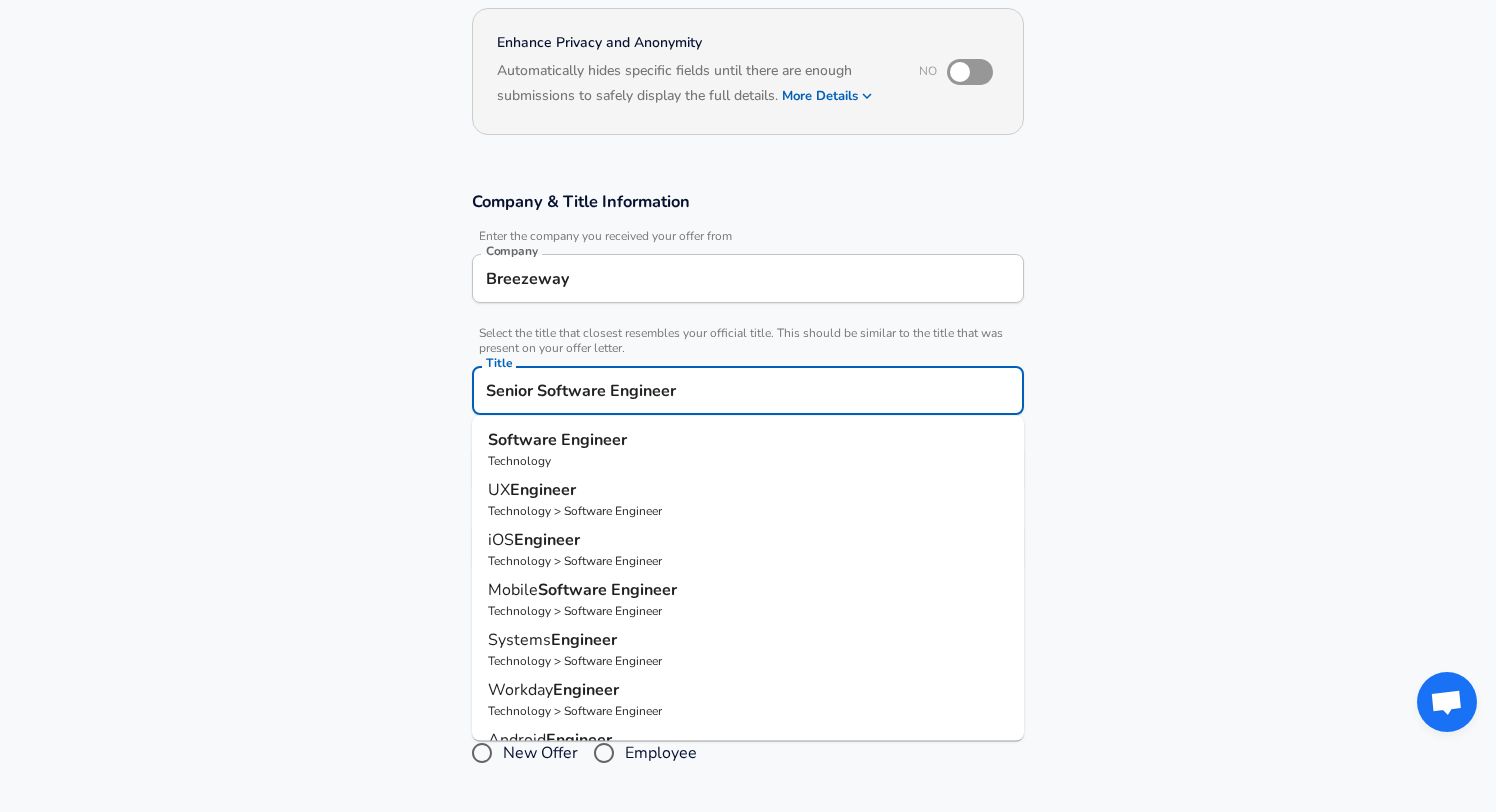 type on "Senior Software Engineer" 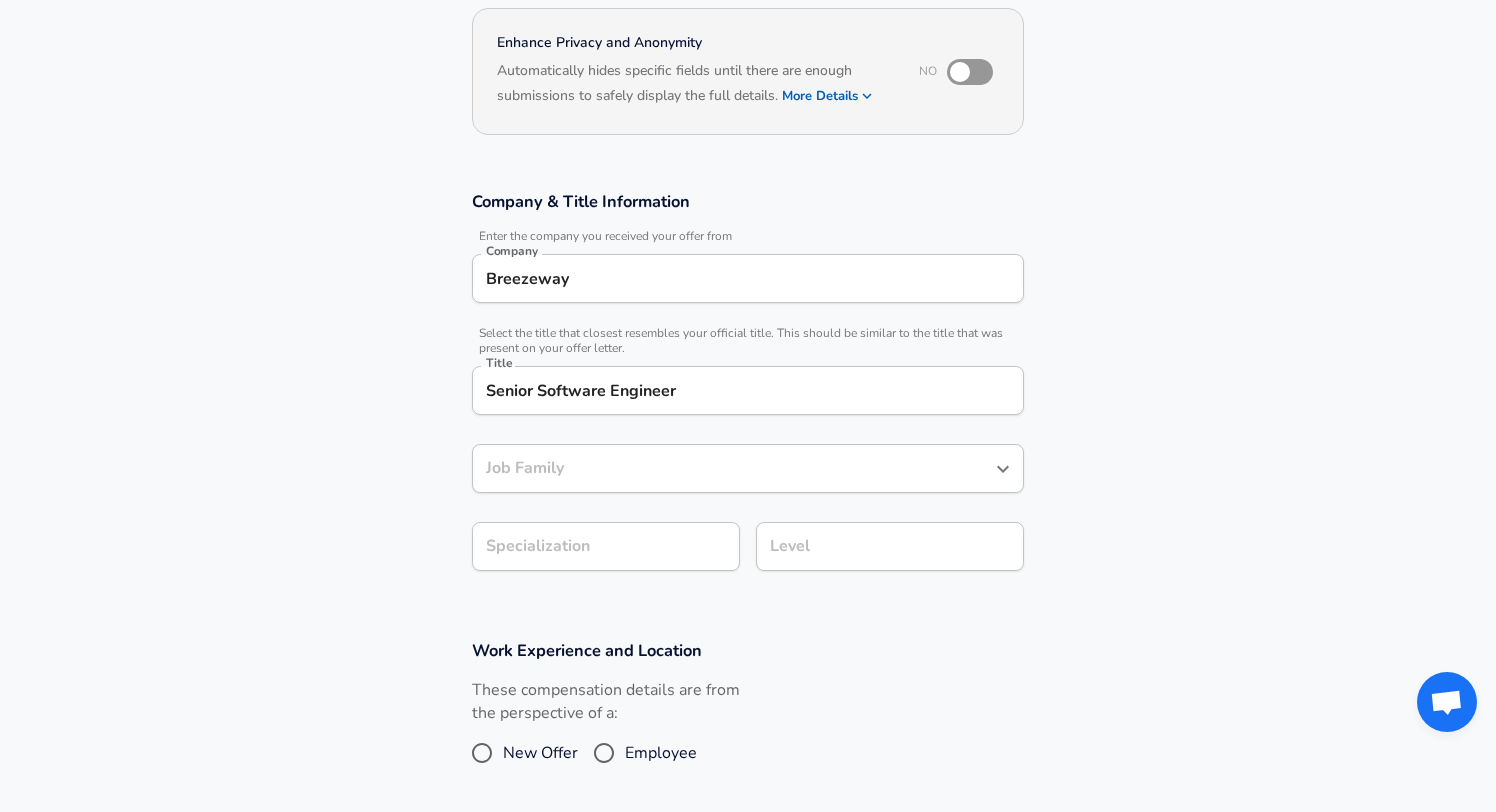 click on "Company Breezeway Company   Select the title that closest resembles your official title. This should be similar to the title that was present on your offer letter. Title Senior Software Engineer Title Job Family Job Family Specialization Specialization Level Level" at bounding box center (748, 391) 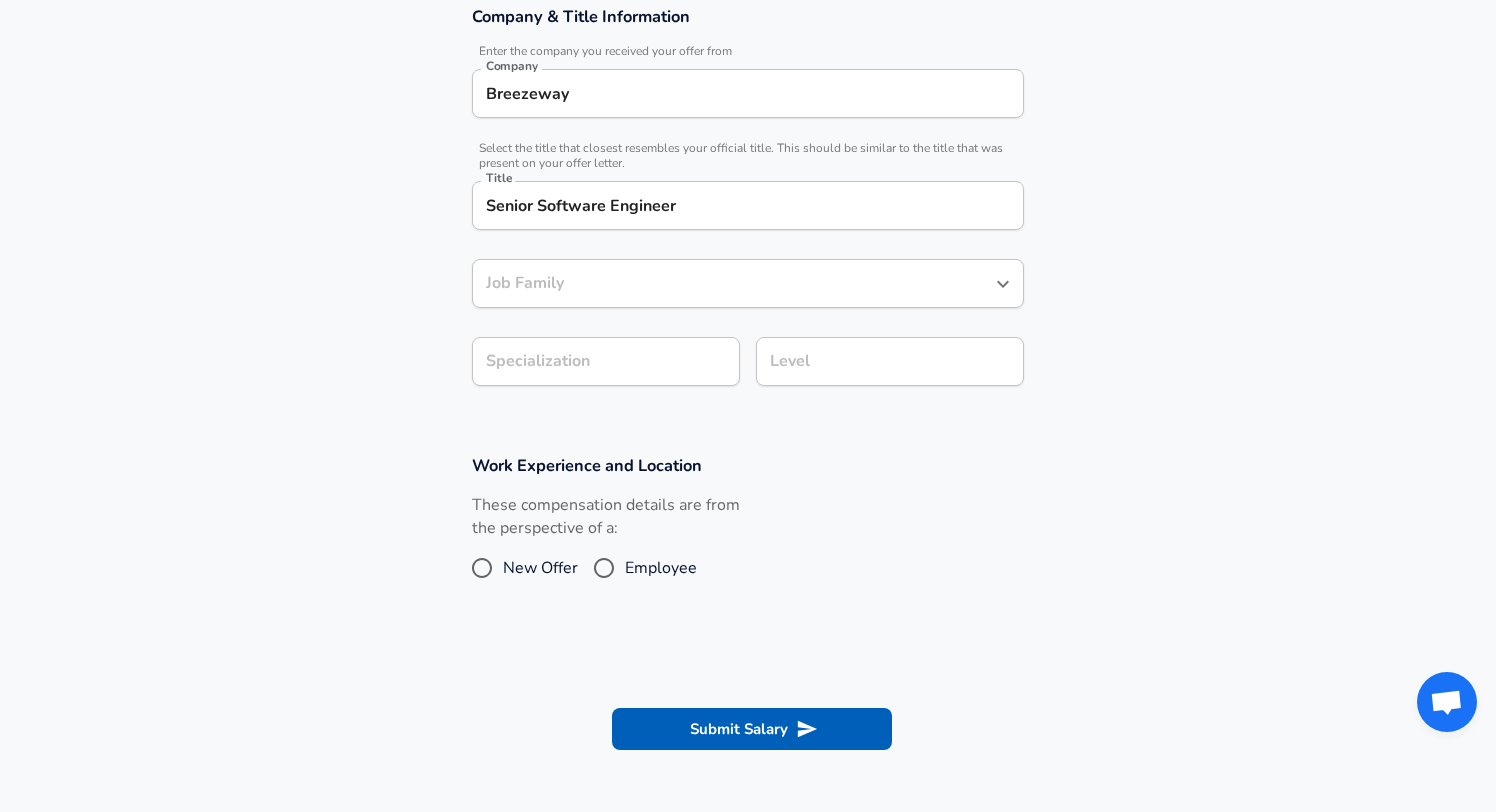 click on "Job Family" at bounding box center (733, 283) 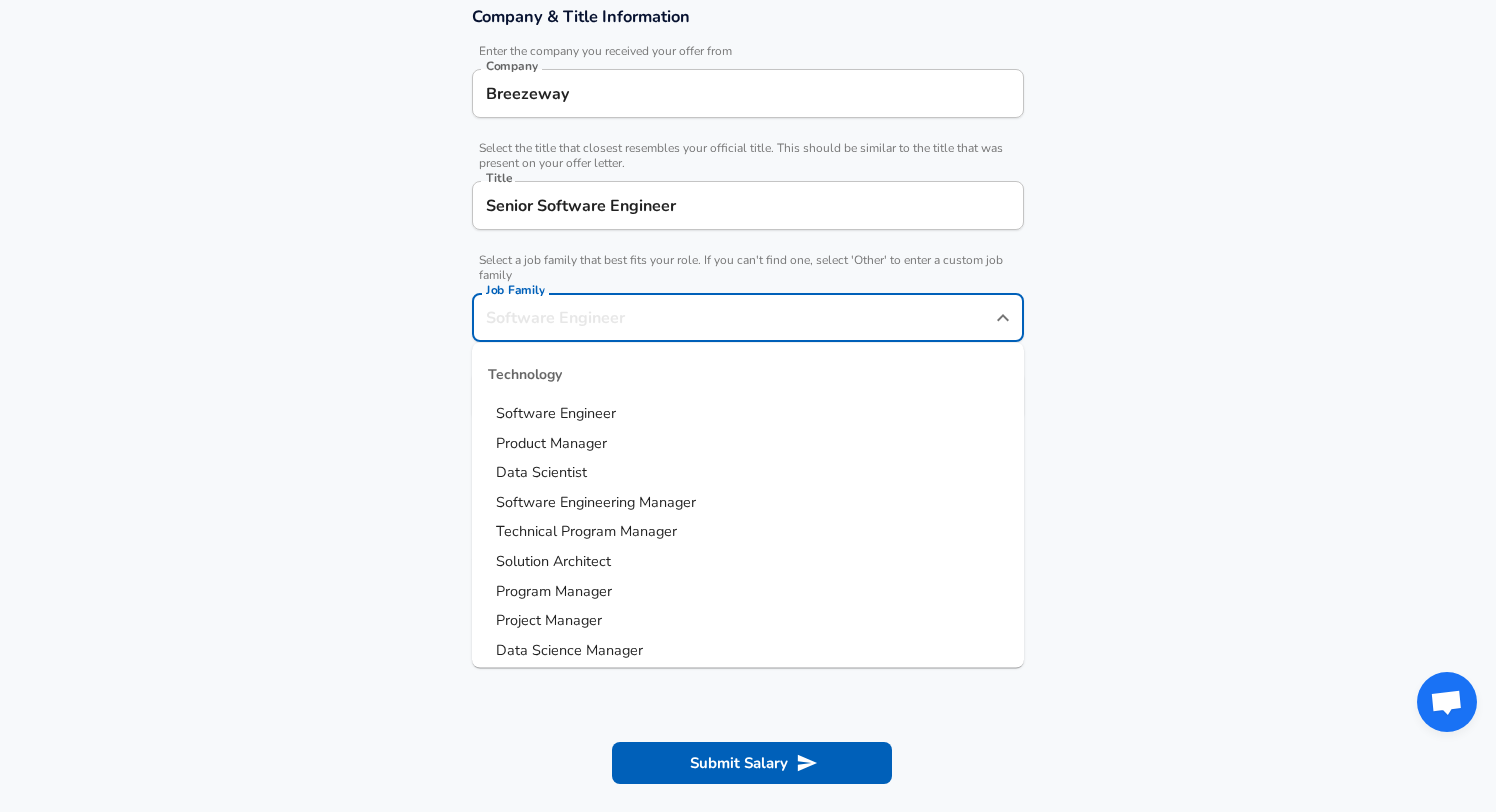 scroll, scrollTop: 414, scrollLeft: 0, axis: vertical 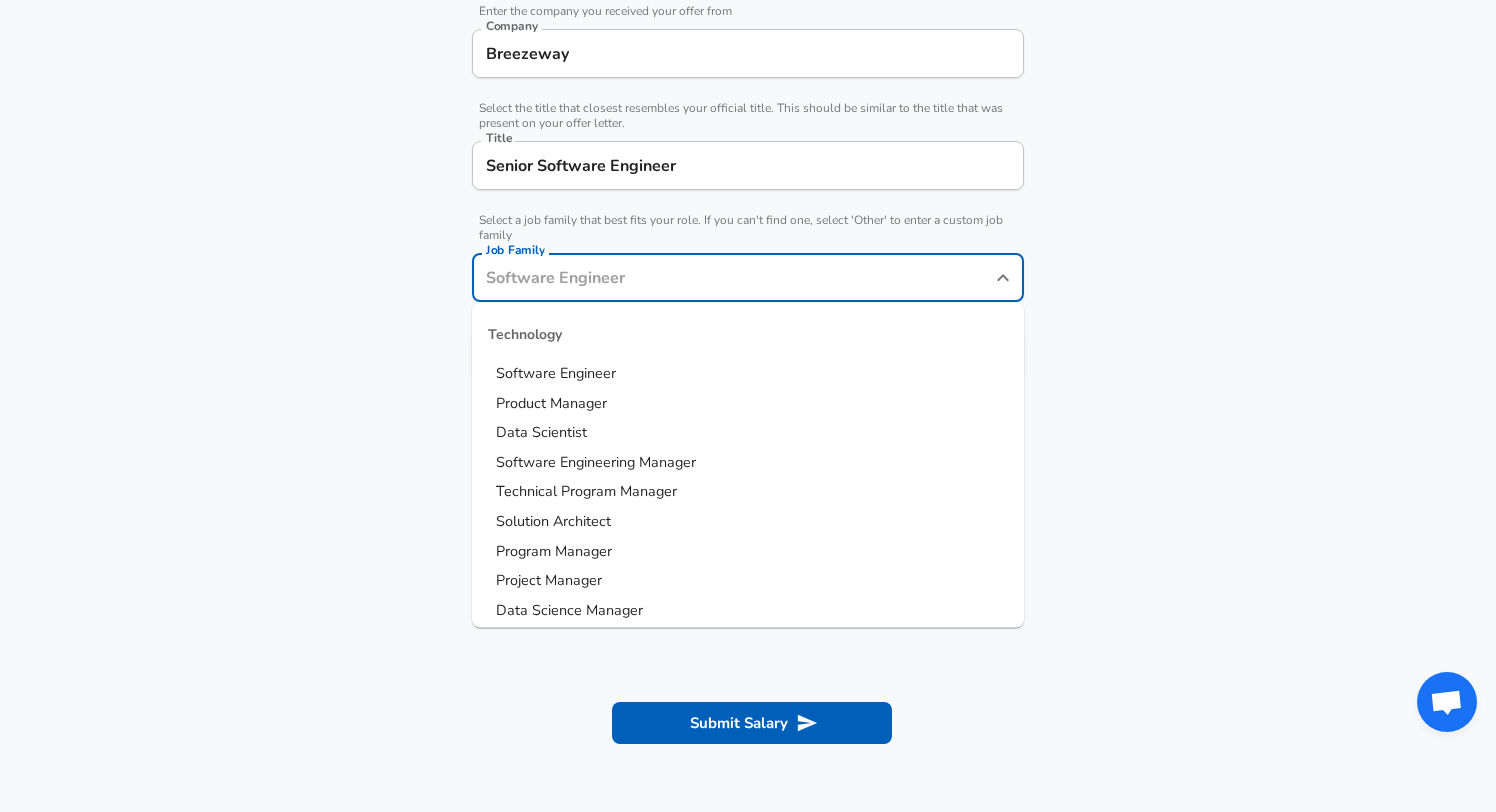 click on "Software Engineer" at bounding box center [748, 374] 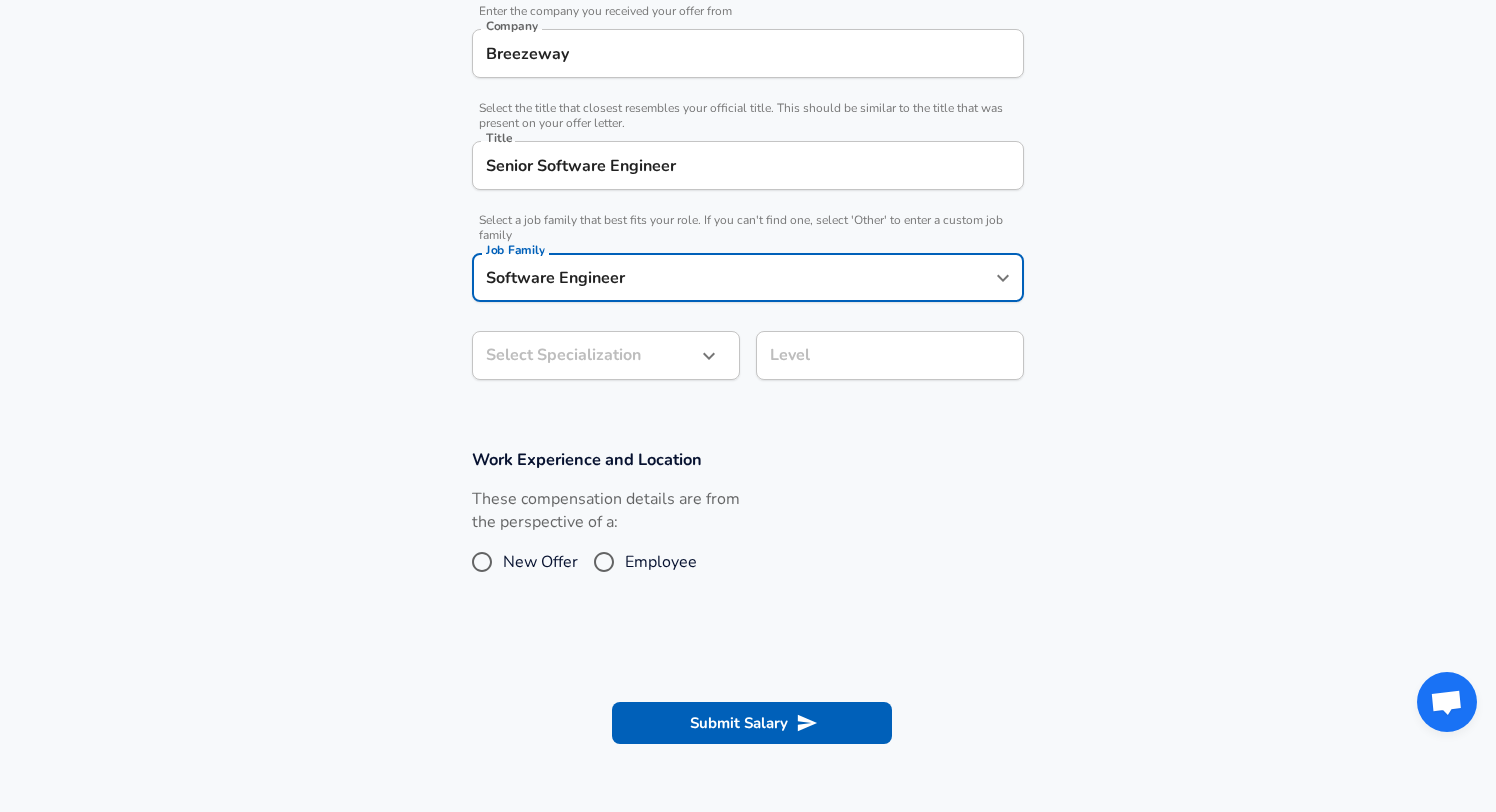 click on "Company Breezeway Company   Select the title that closest resembles your official title. This should be similar to the title that was present on your offer letter. Title Senior Software Engineer Title   Select a job family that best fits your role. If you can't find one, select 'Other' to enter a custom job family Job Family Software Engineer Job Family Select Specialization ​ Select Specialization Level Level Work Experience and Location These compensation details are from the perspective of a: New Offer" at bounding box center [748, -8] 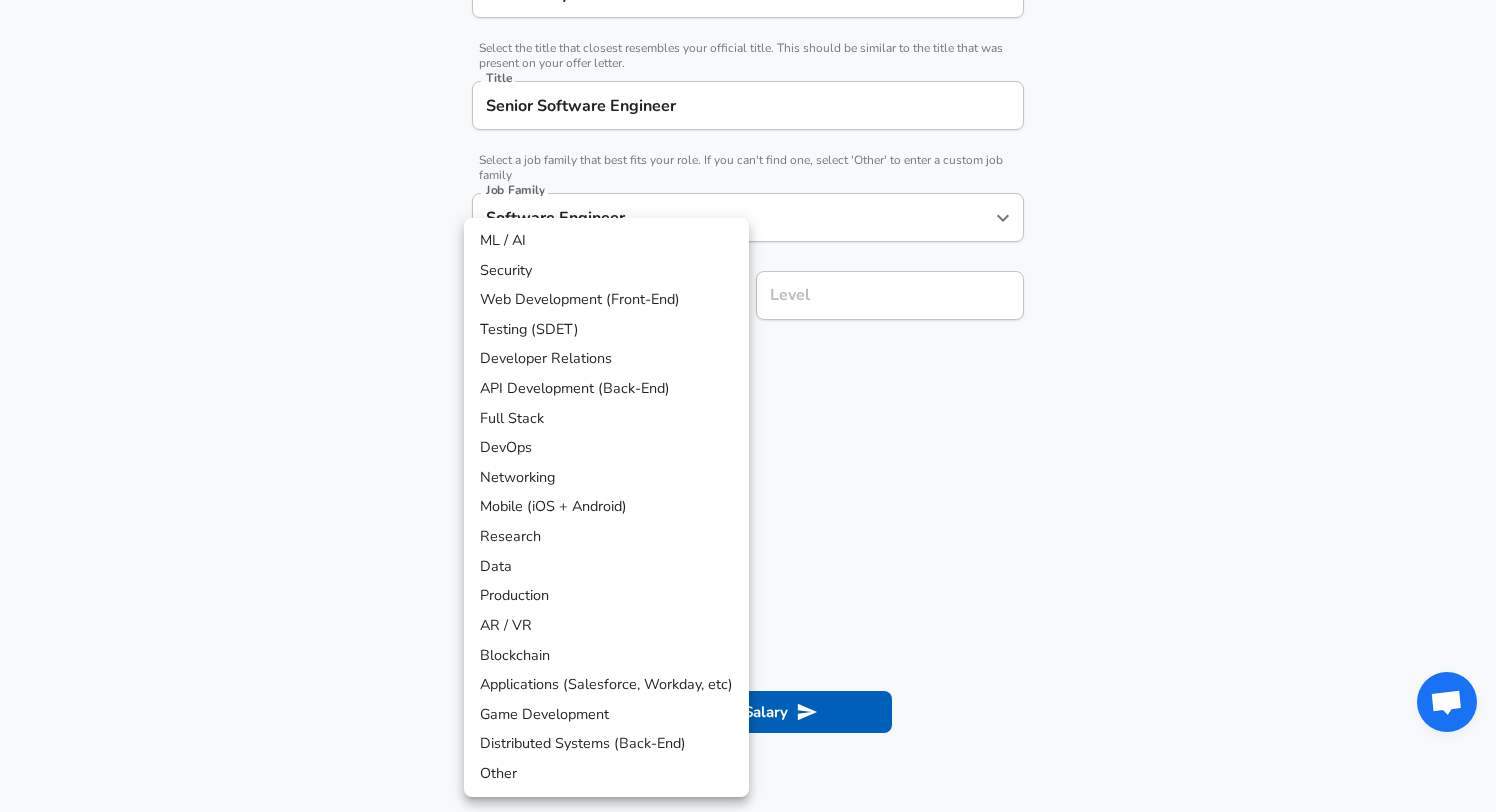 click on "Full Stack" at bounding box center [606, 419] 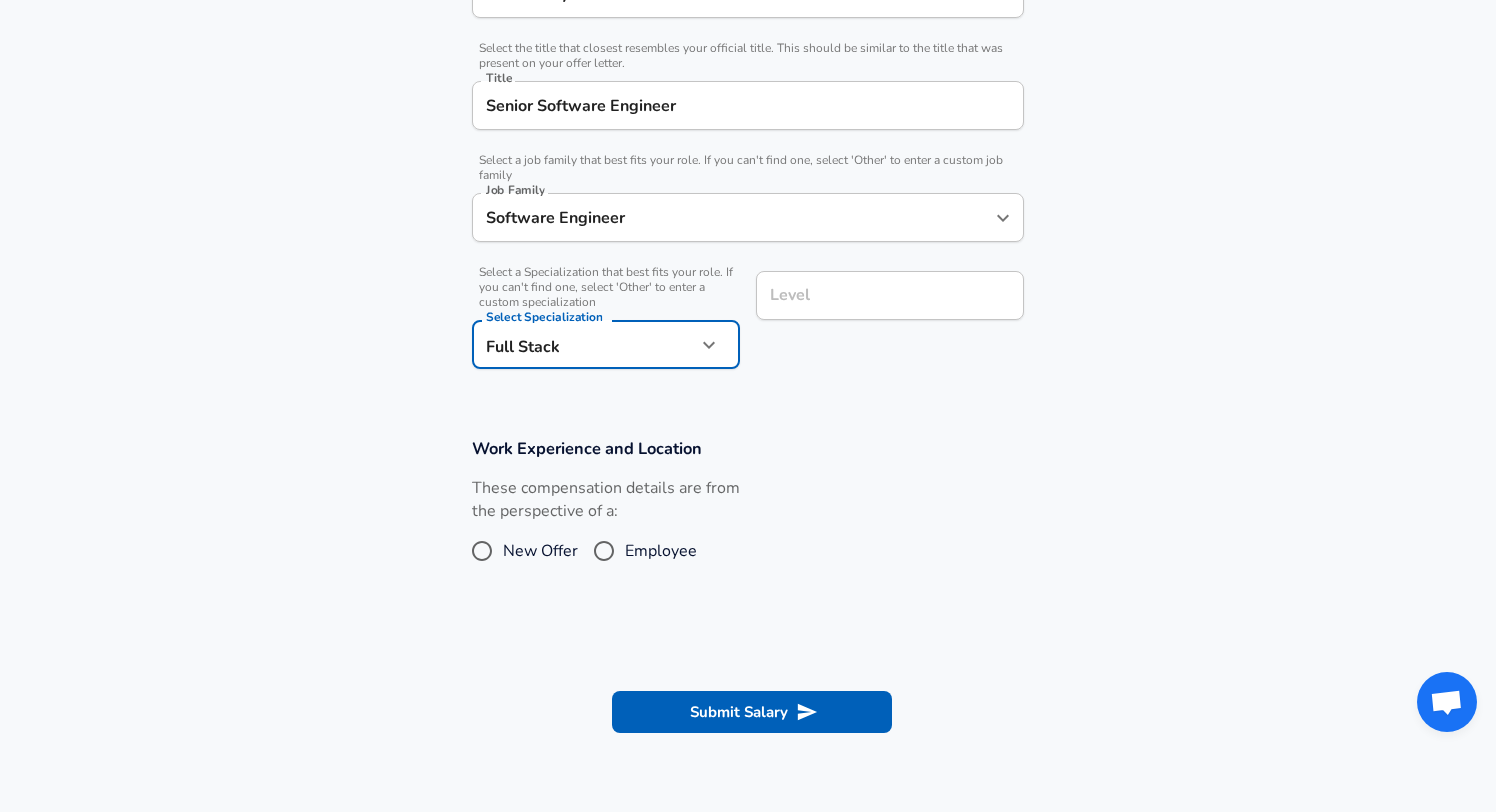 click on "Level" at bounding box center [890, 295] 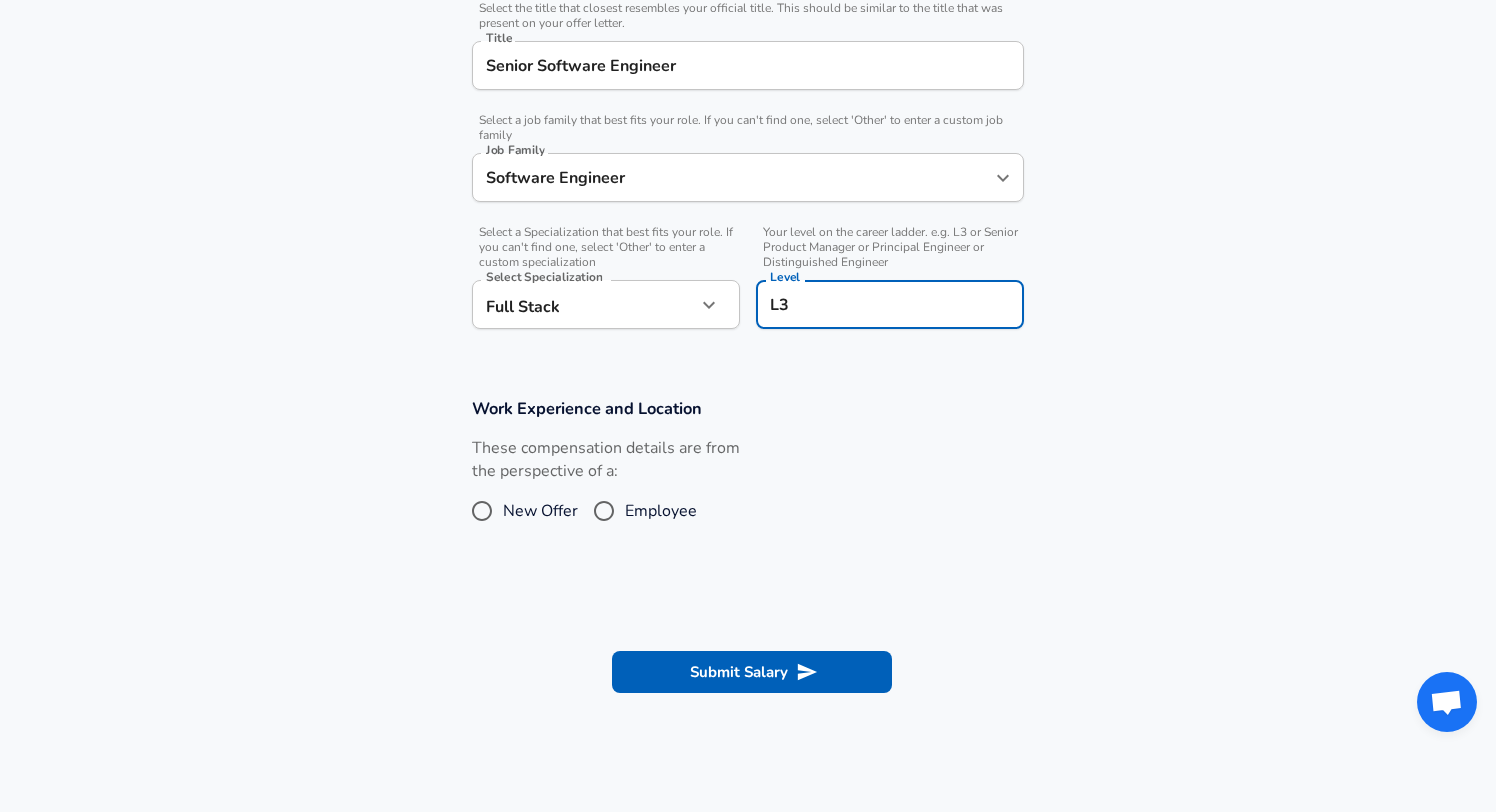 type on "L3" 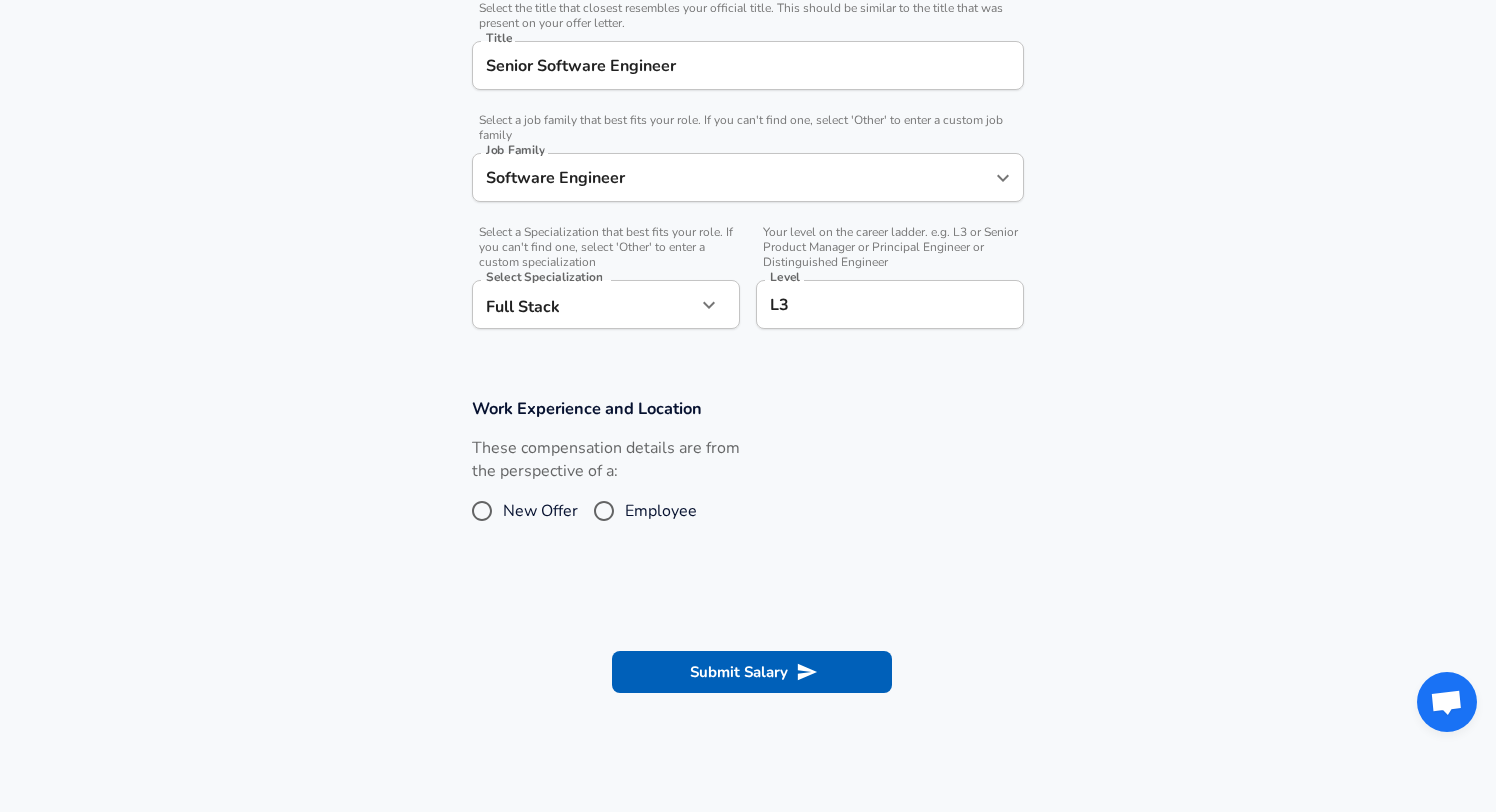 click on "Work Experience and Location" at bounding box center [748, 408] 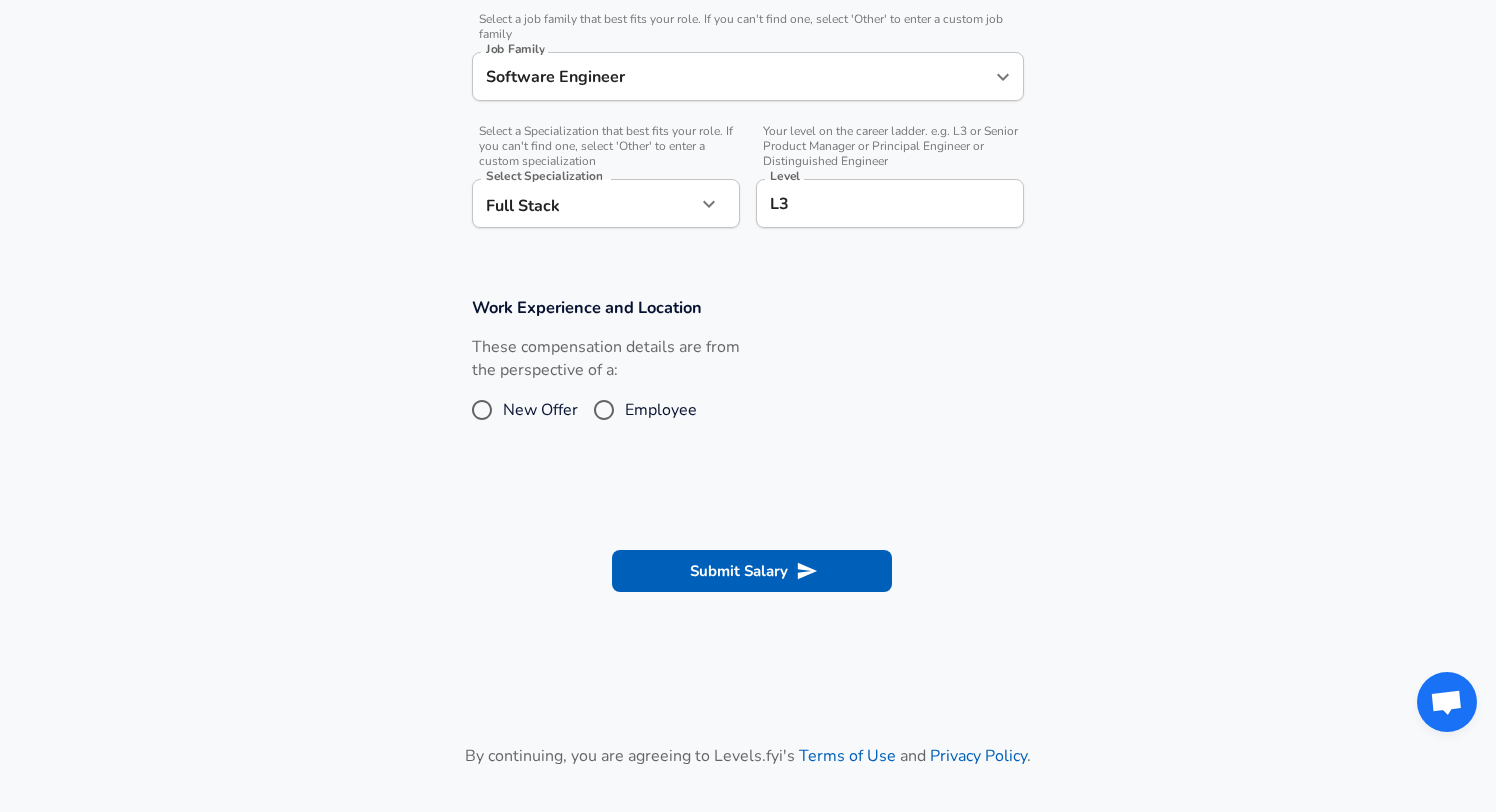 scroll, scrollTop: 624, scrollLeft: 0, axis: vertical 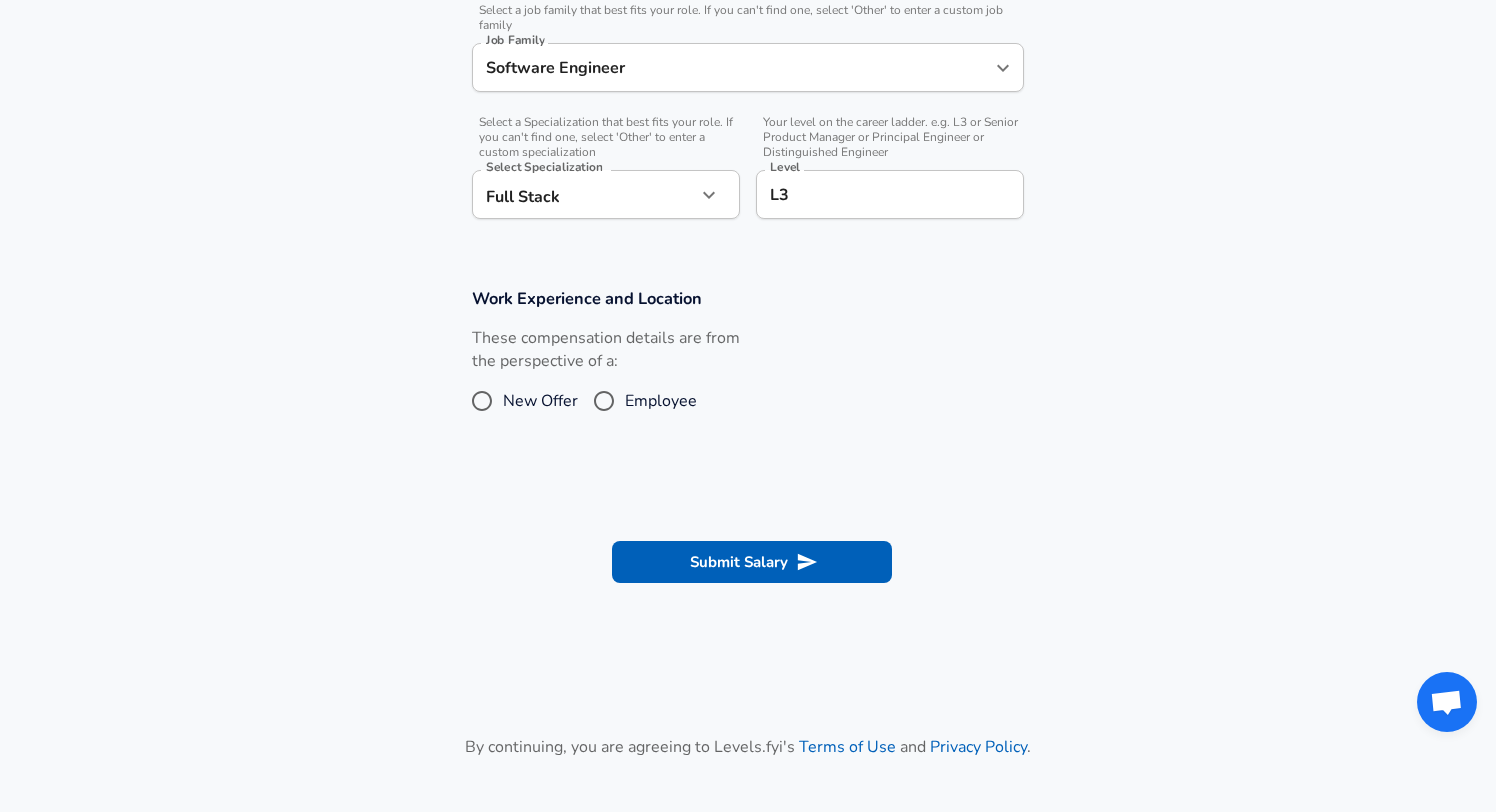 click on "Employee" at bounding box center (661, 401) 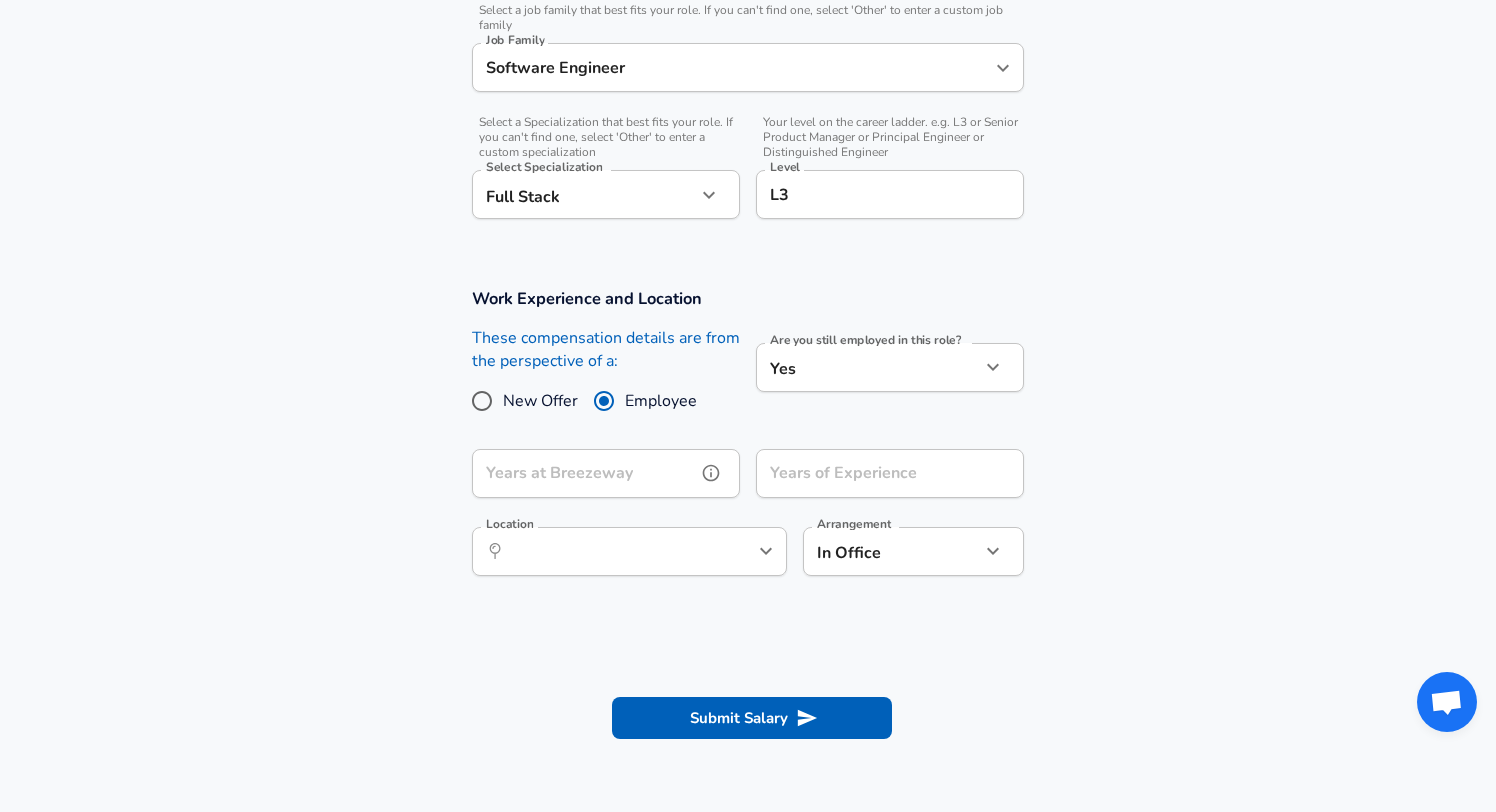 click on "Years at Breezeway" at bounding box center [584, 473] 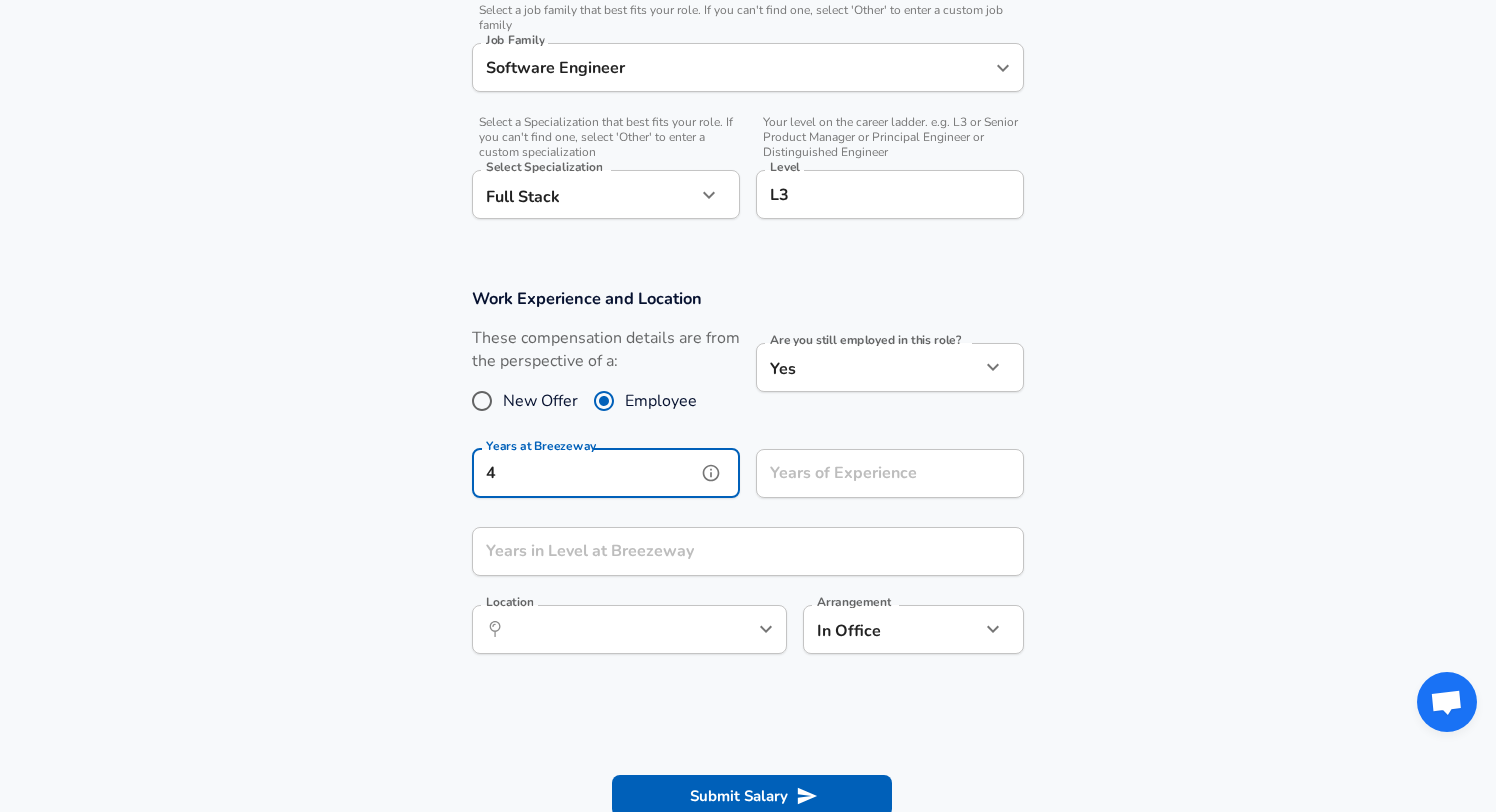 type on "4" 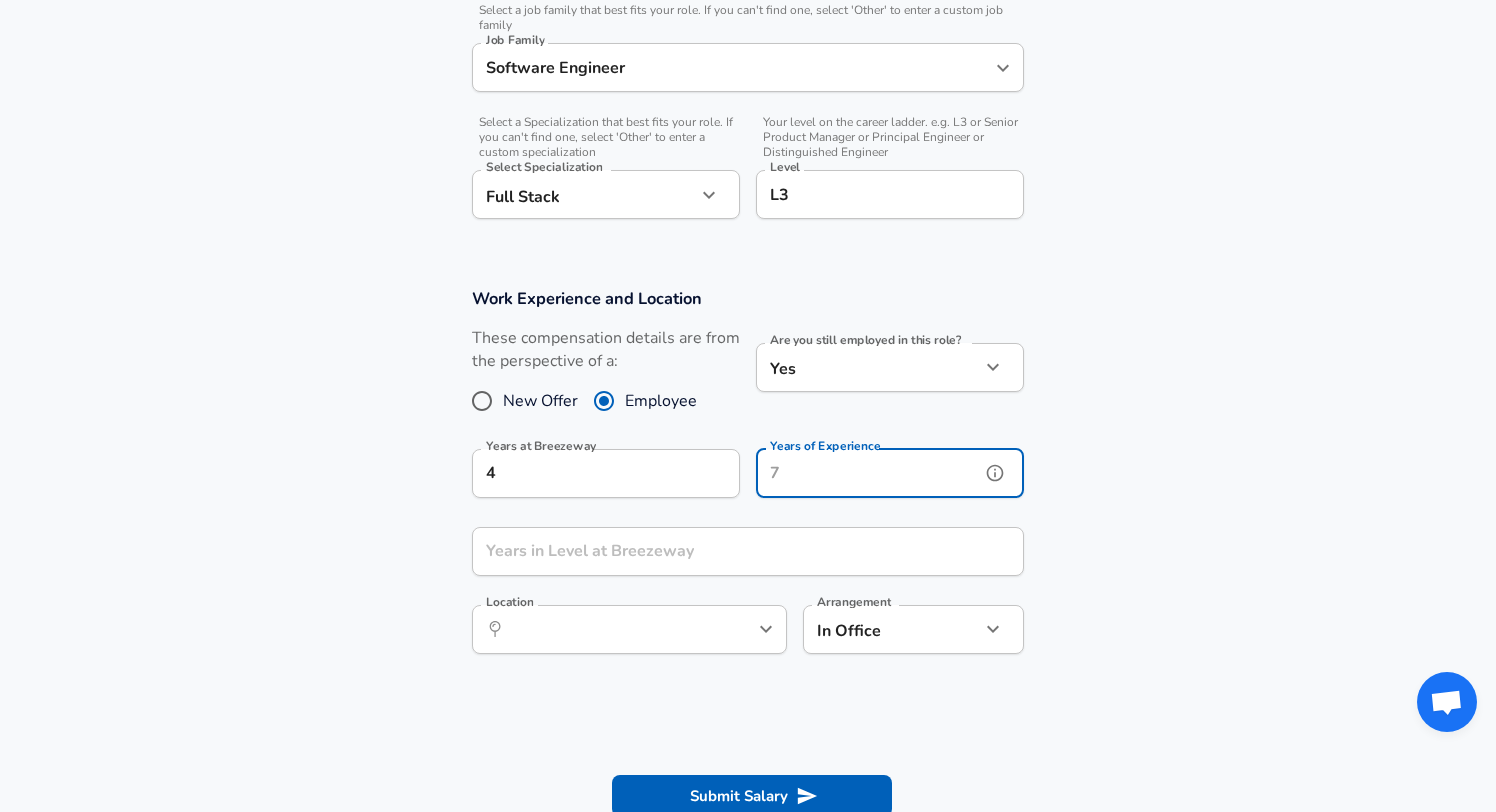click on "Years of Experience" at bounding box center [868, 473] 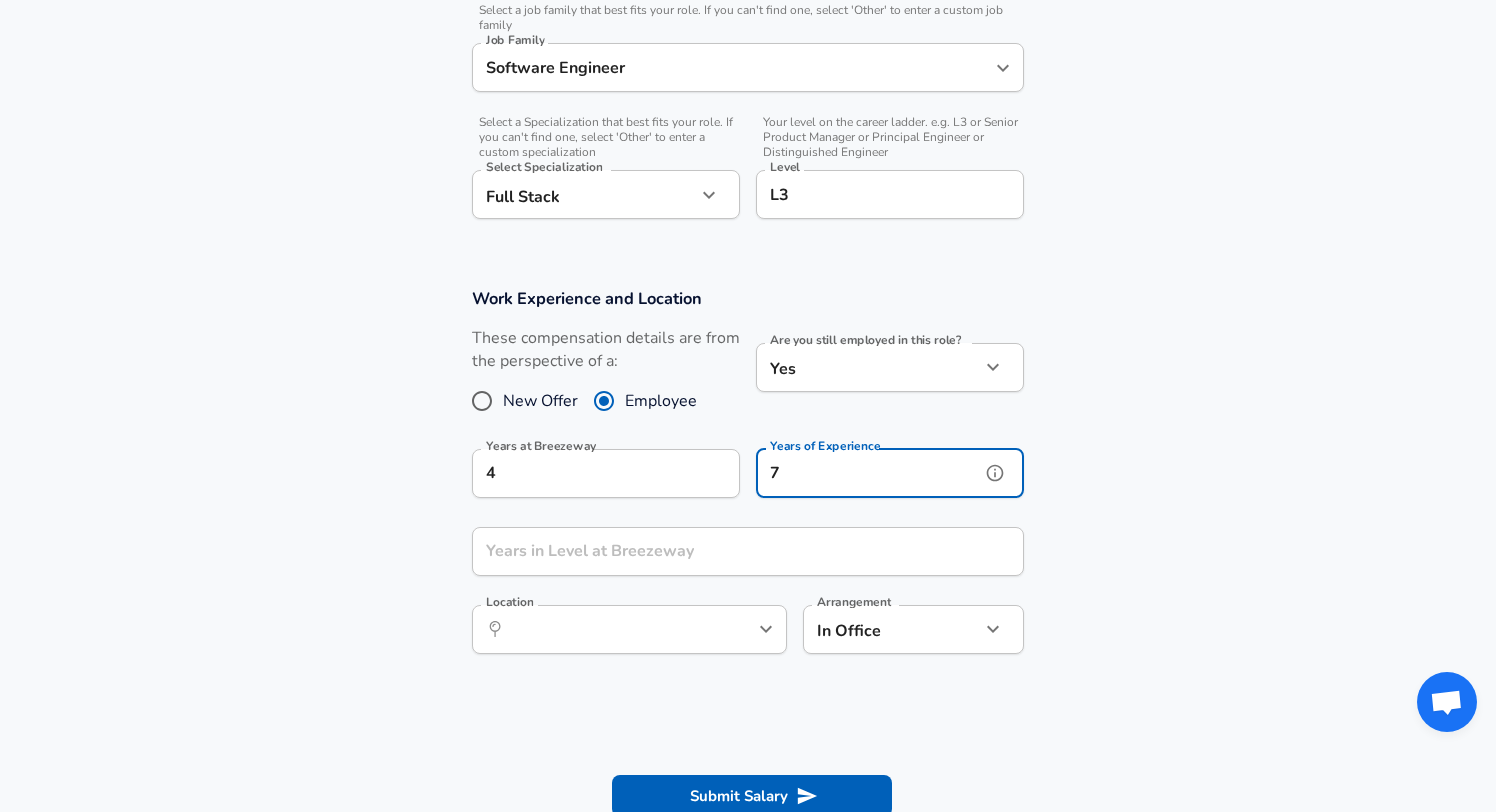 type on "7" 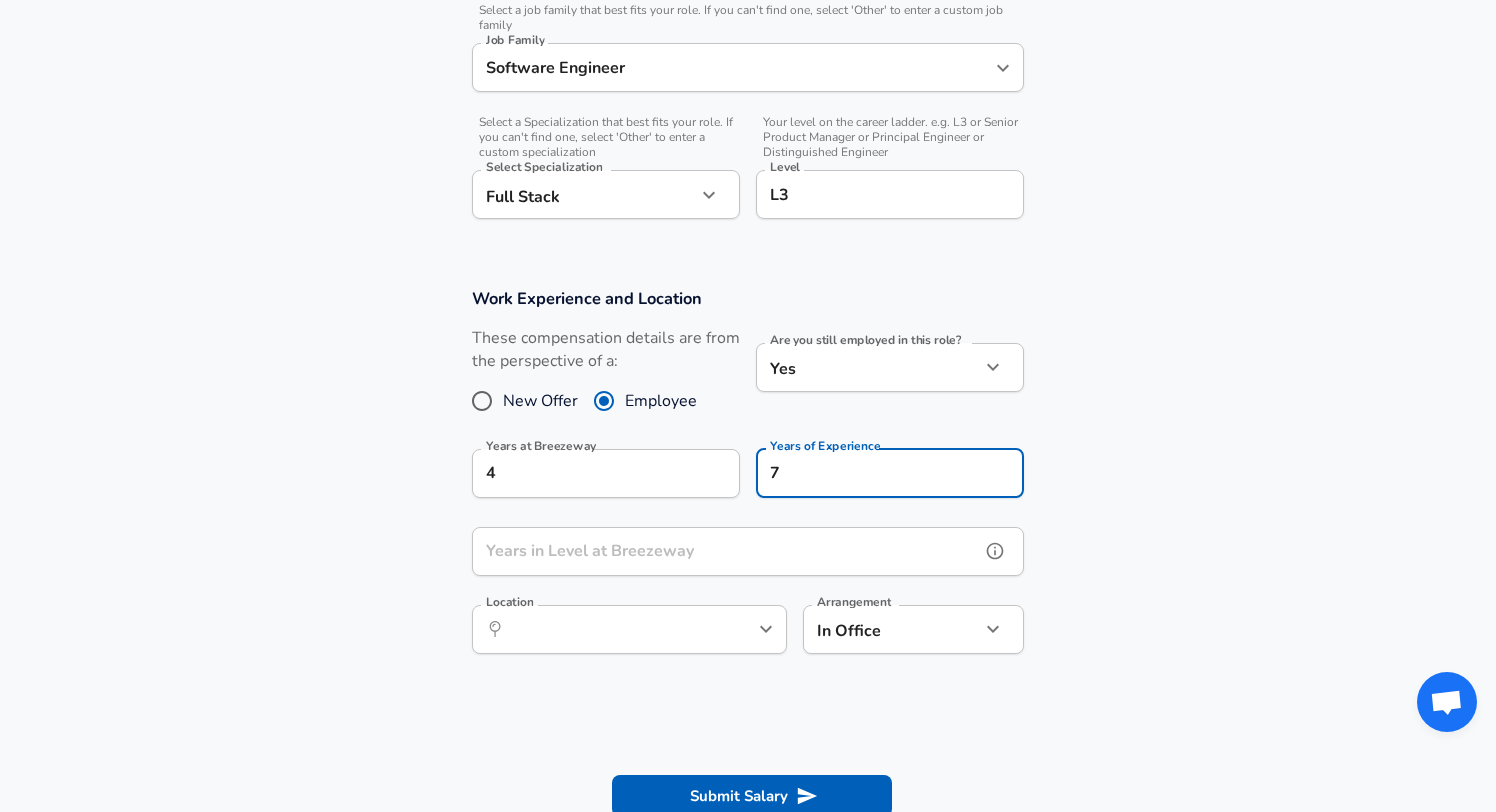 click on "Years in Level at Breezeway" at bounding box center (726, 551) 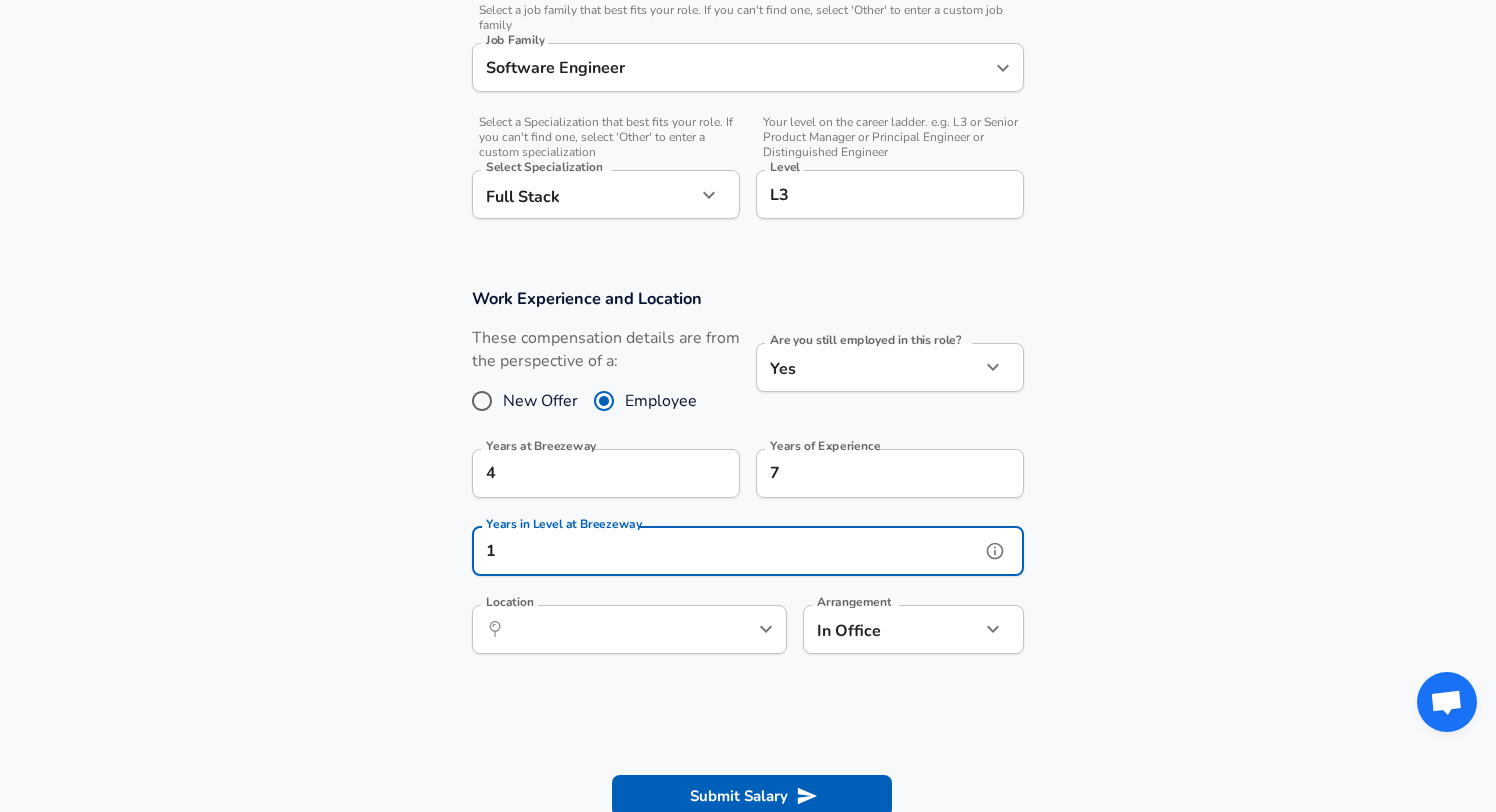 type on "1" 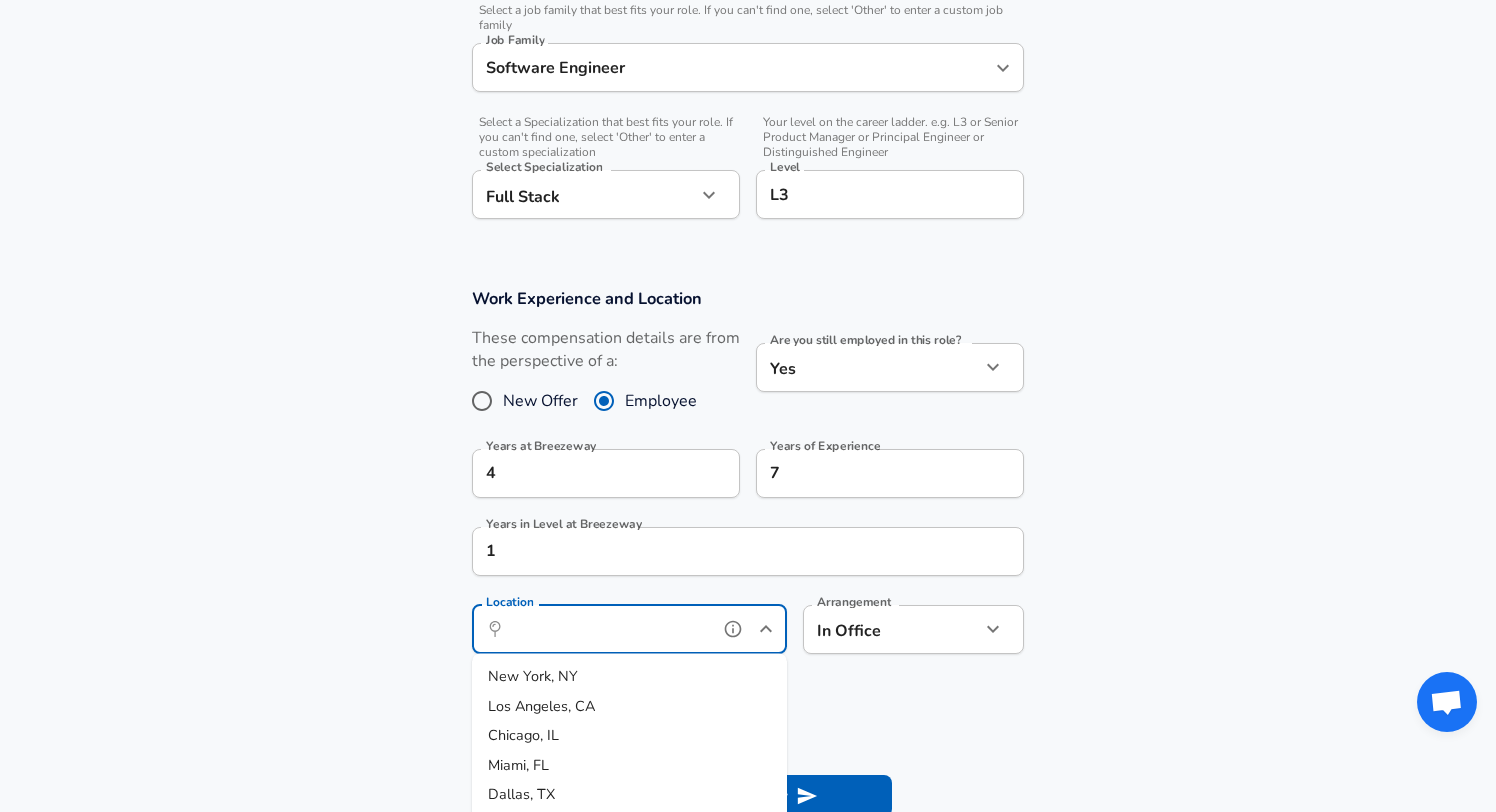 click on "Location" at bounding box center (607, 629) 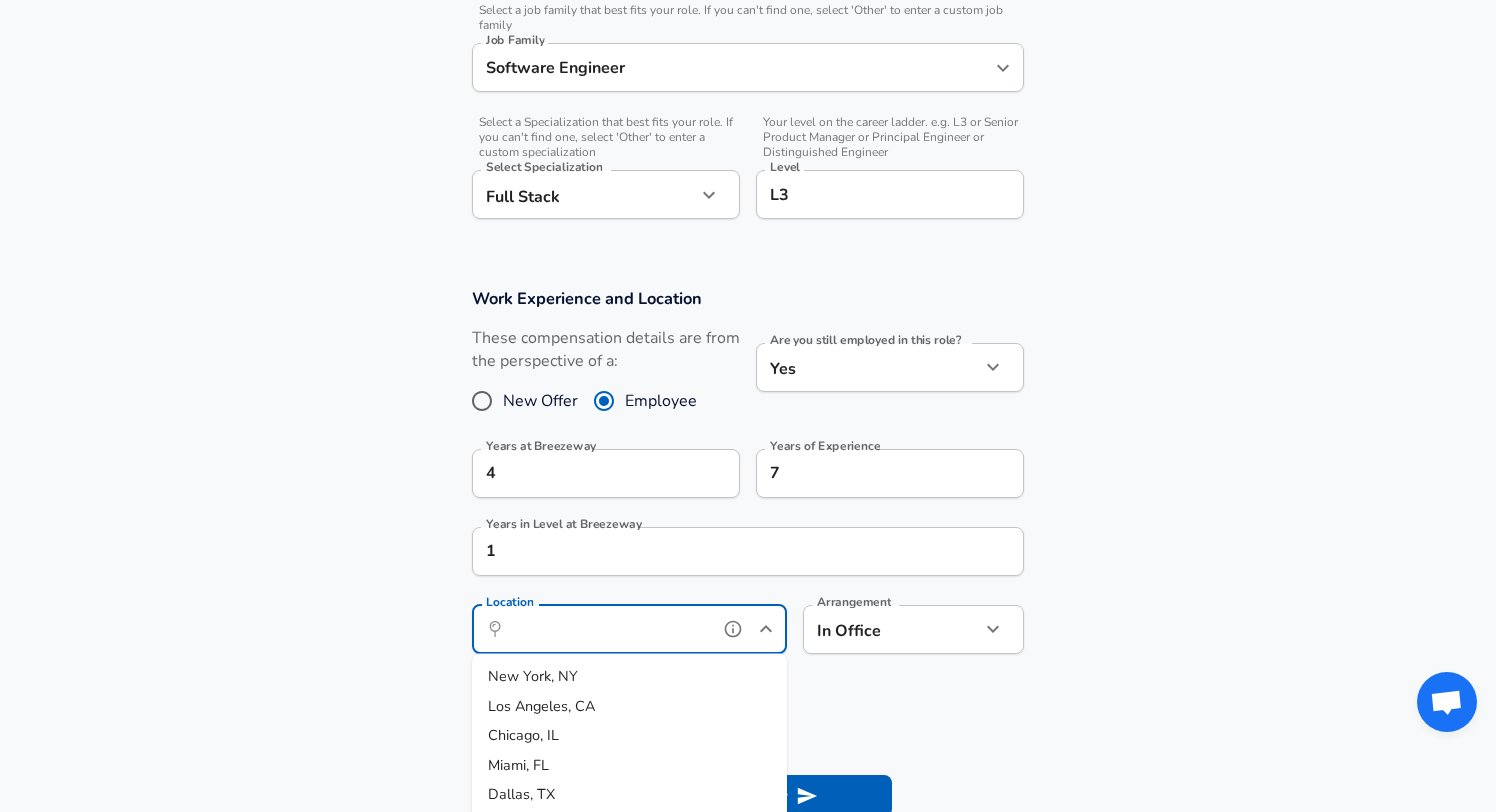 click on "New York, NY" at bounding box center (629, 677) 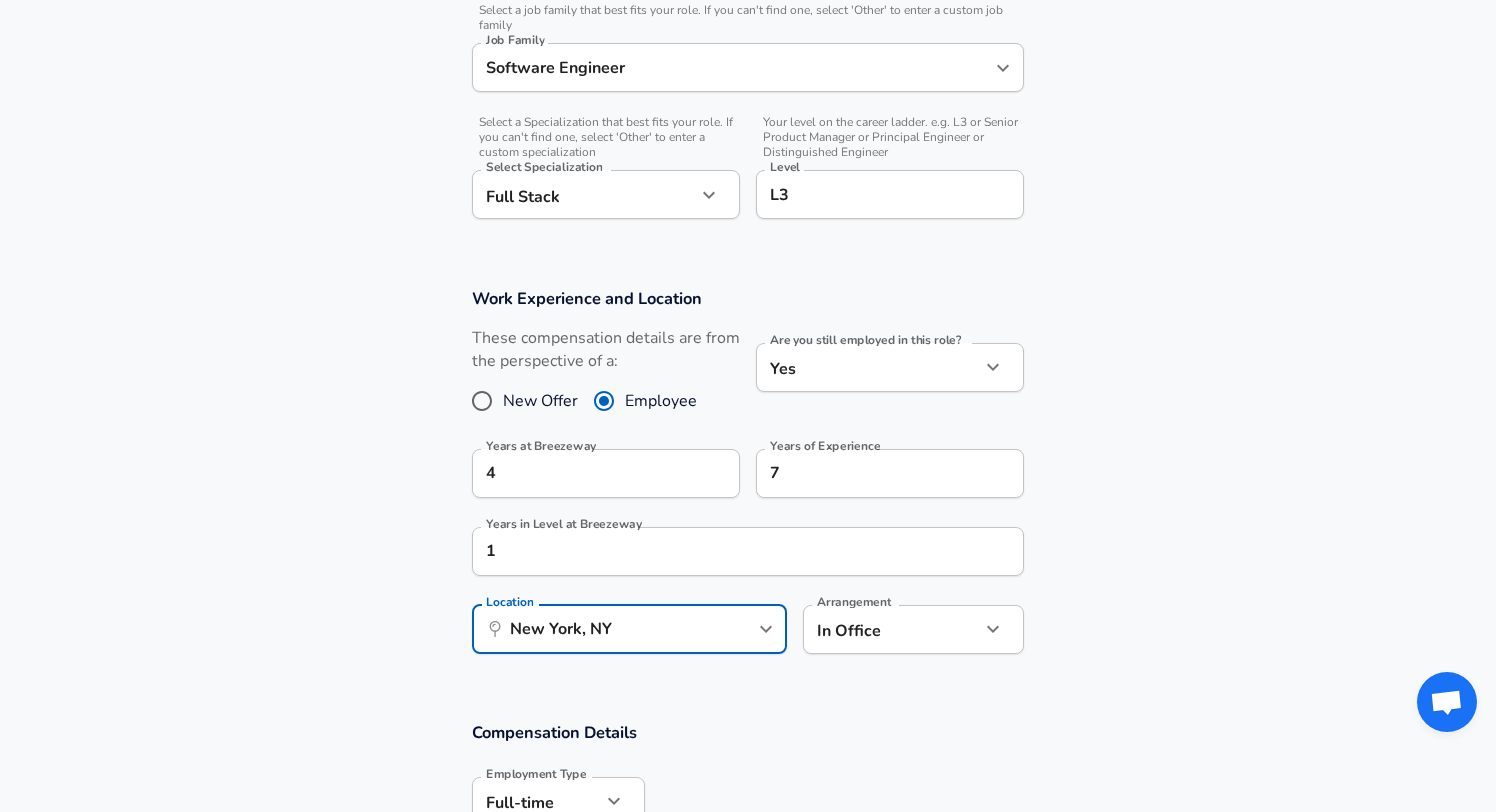 click on "Company Breezeway Company   Select the title that closest resembles your official title. This should be similar to the title that was present on your offer letter. Title Senior Software Engineer Title   Select a job family that best fits your role. If you can't find one, select 'Other' to enter a custom job family Job Family Software Engineer Job Family   Select a Specialization that best fits your role. If you can't find one, select 'Other' to enter a custom specialization Select Specialization Full Stack" at bounding box center (748, -218) 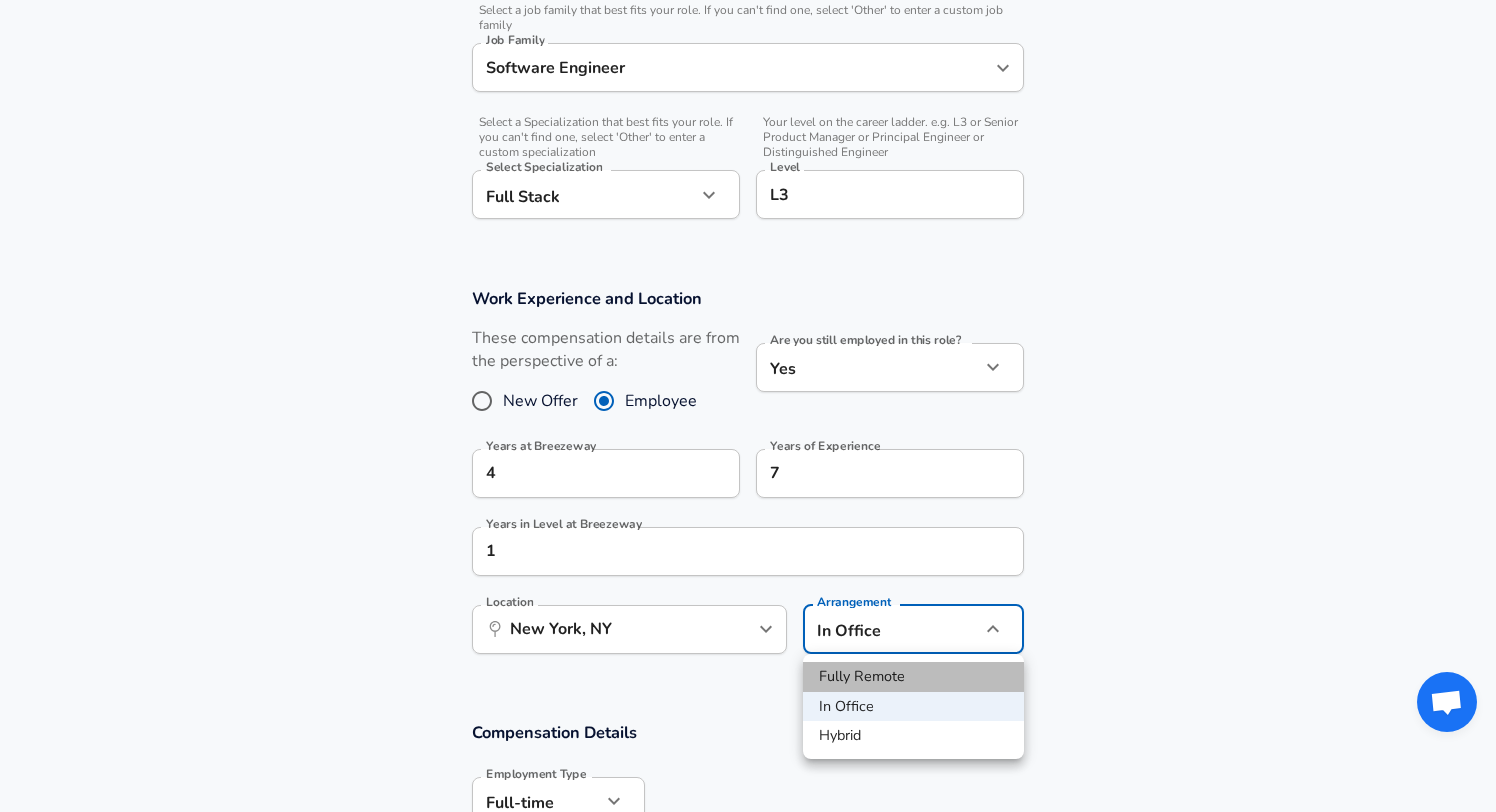click on "Fully Remote" at bounding box center [913, 677] 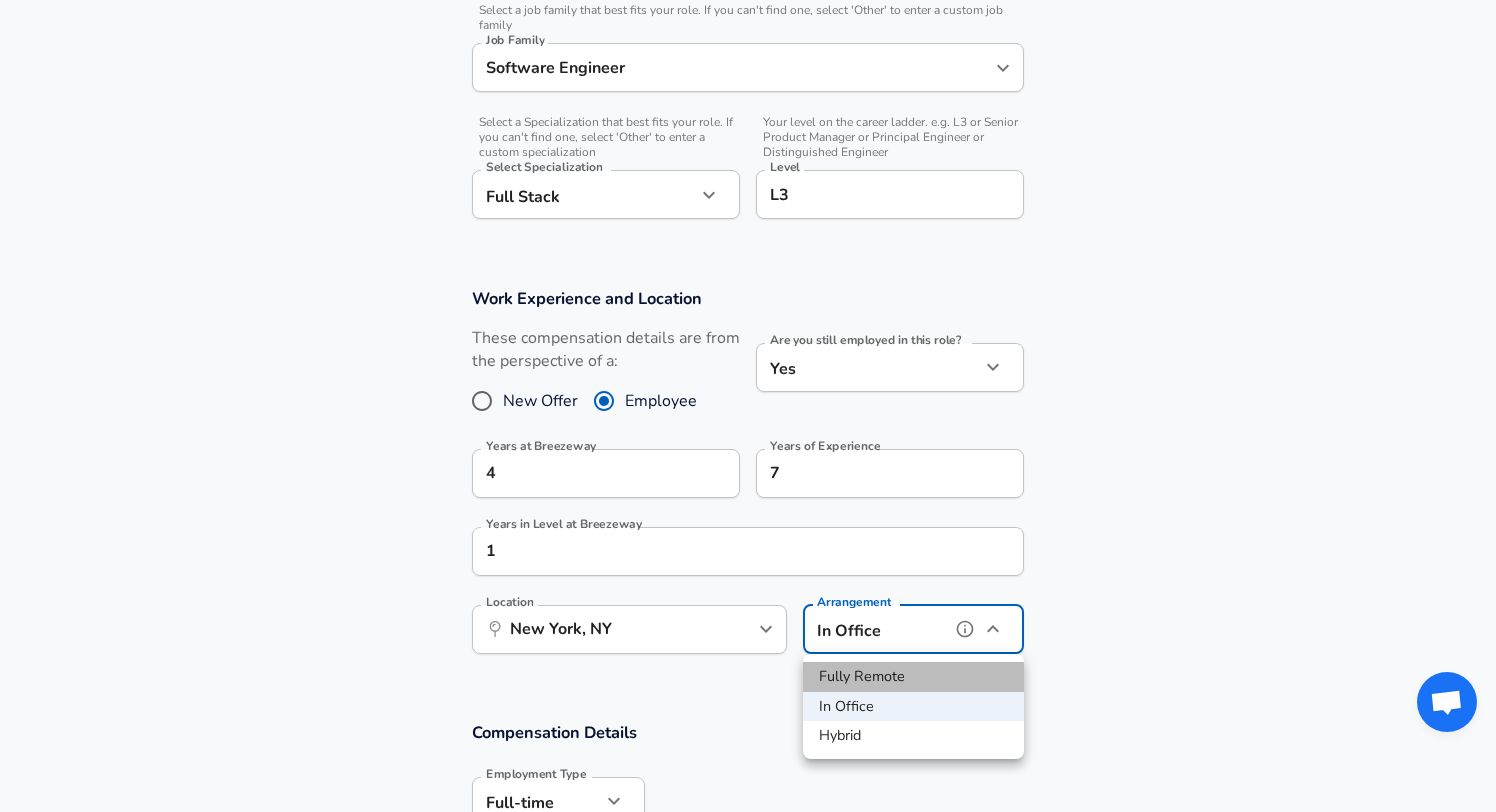 type on "remote" 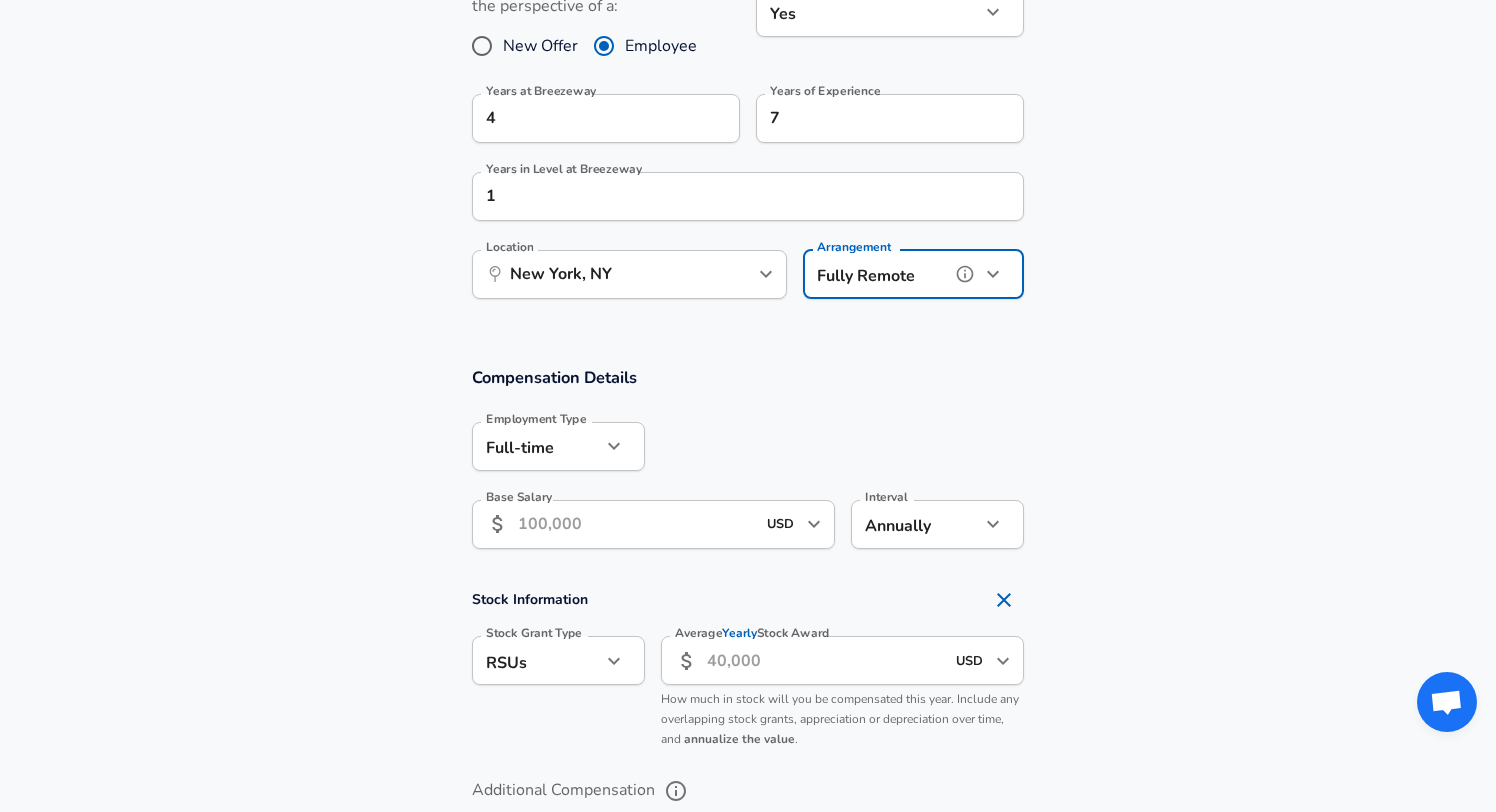 scroll, scrollTop: 986, scrollLeft: 0, axis: vertical 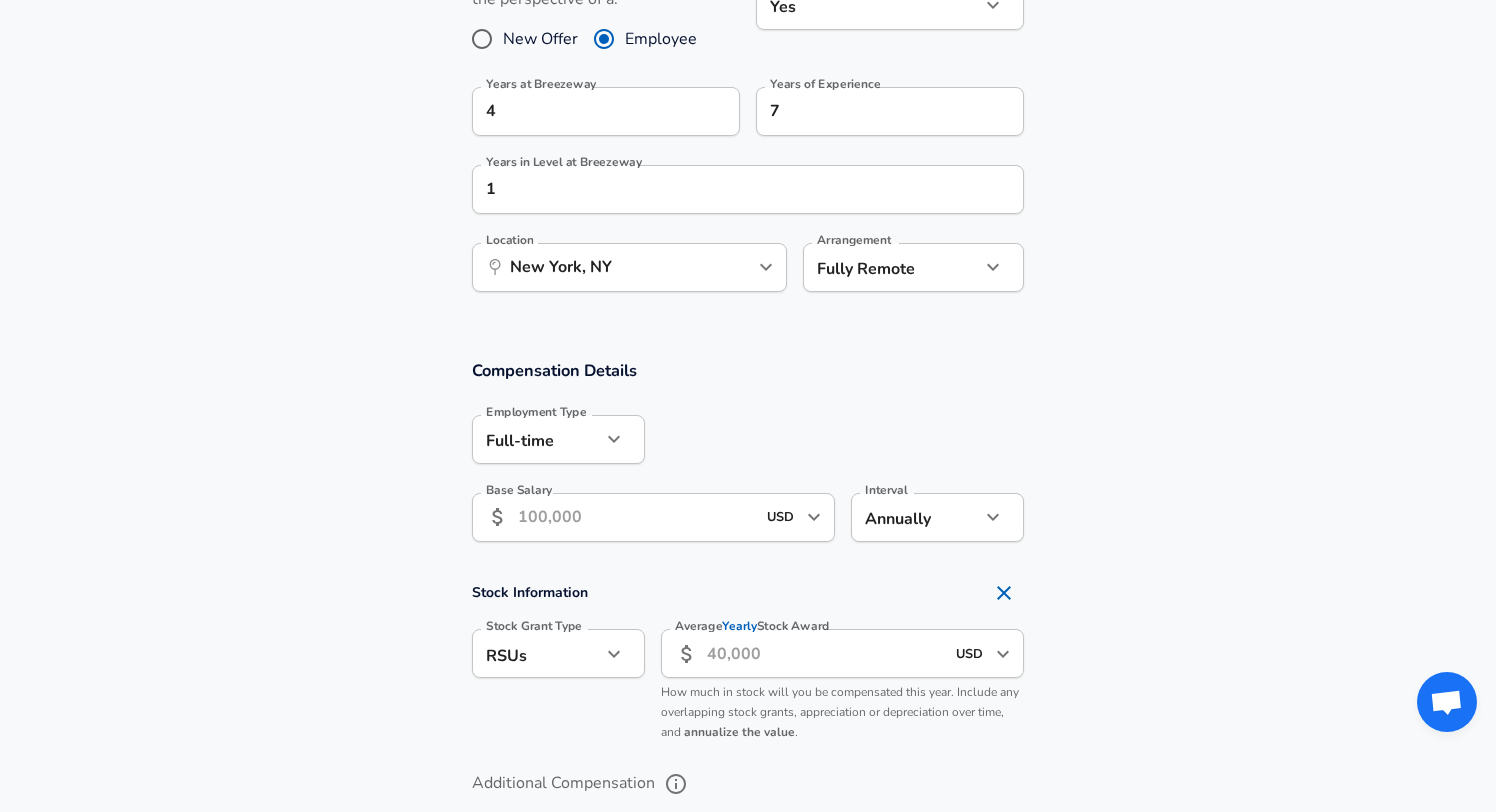 click on "Base Salary" at bounding box center [636, 517] 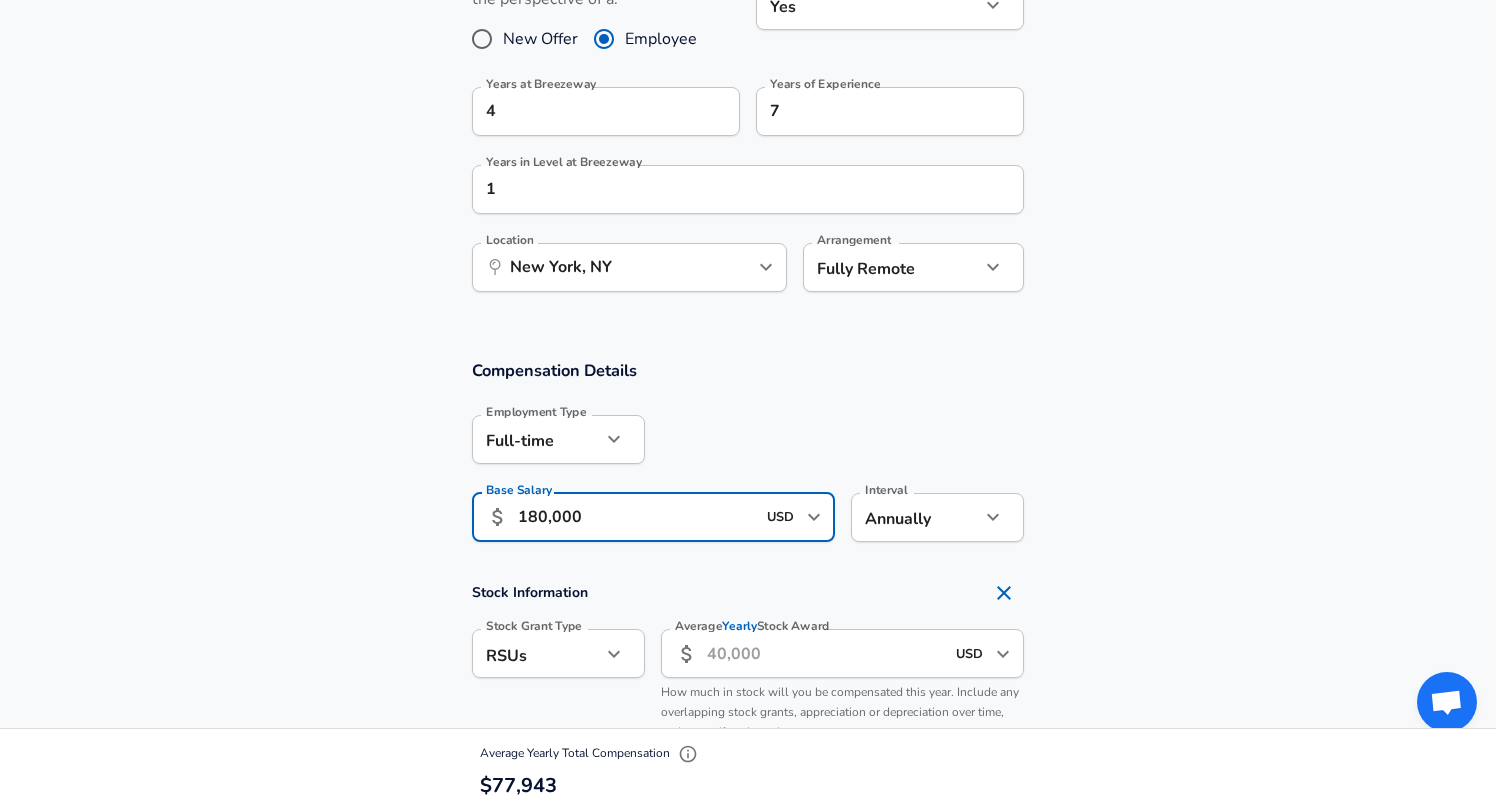 type on "180,000" 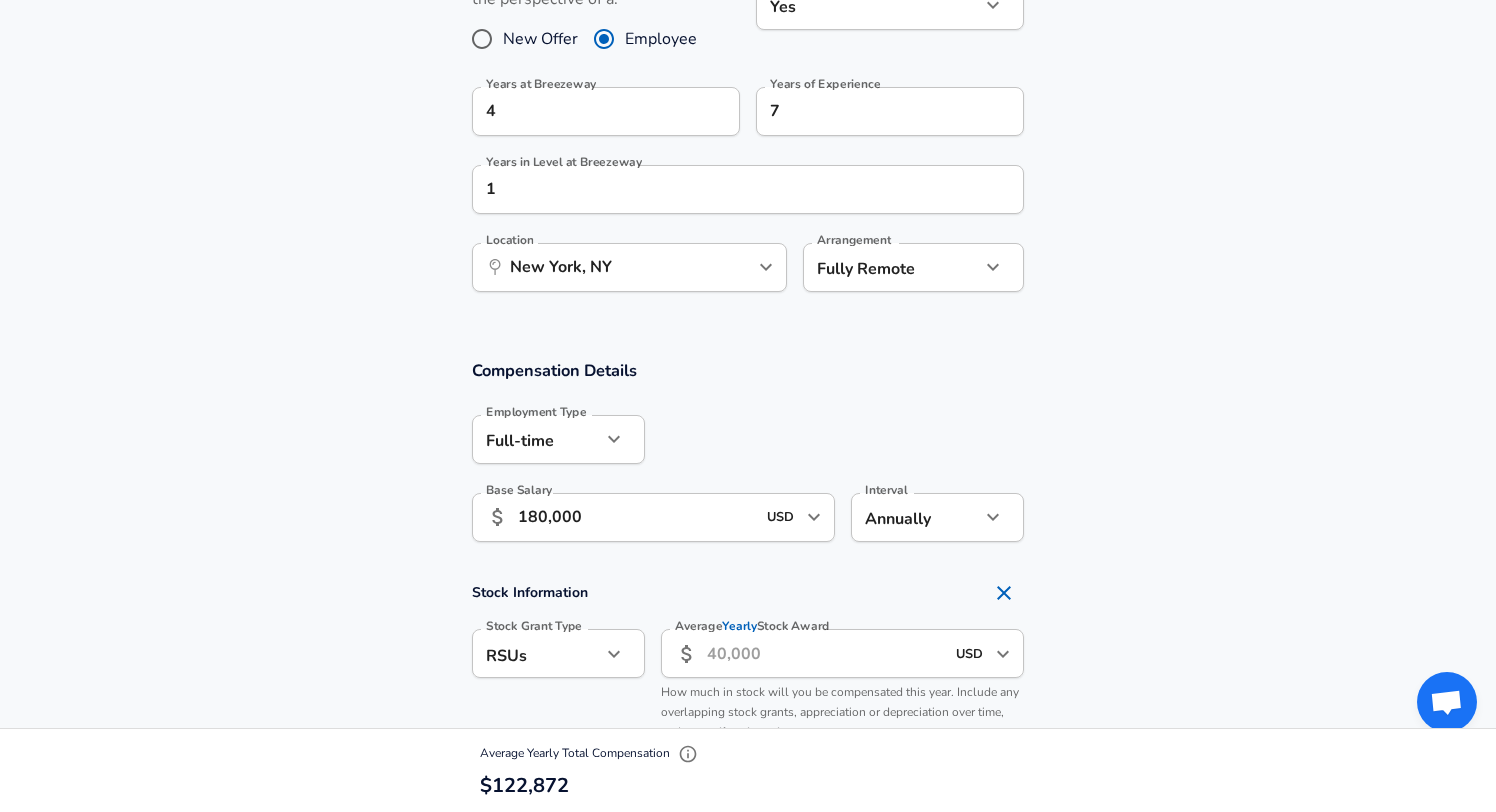 click on "Compensation Details Employment Type Full-time full_time Employment Type Base Salary ​ 180,000 USD ​ Base Salary Interval Annually yearly Interval" at bounding box center (748, 457) 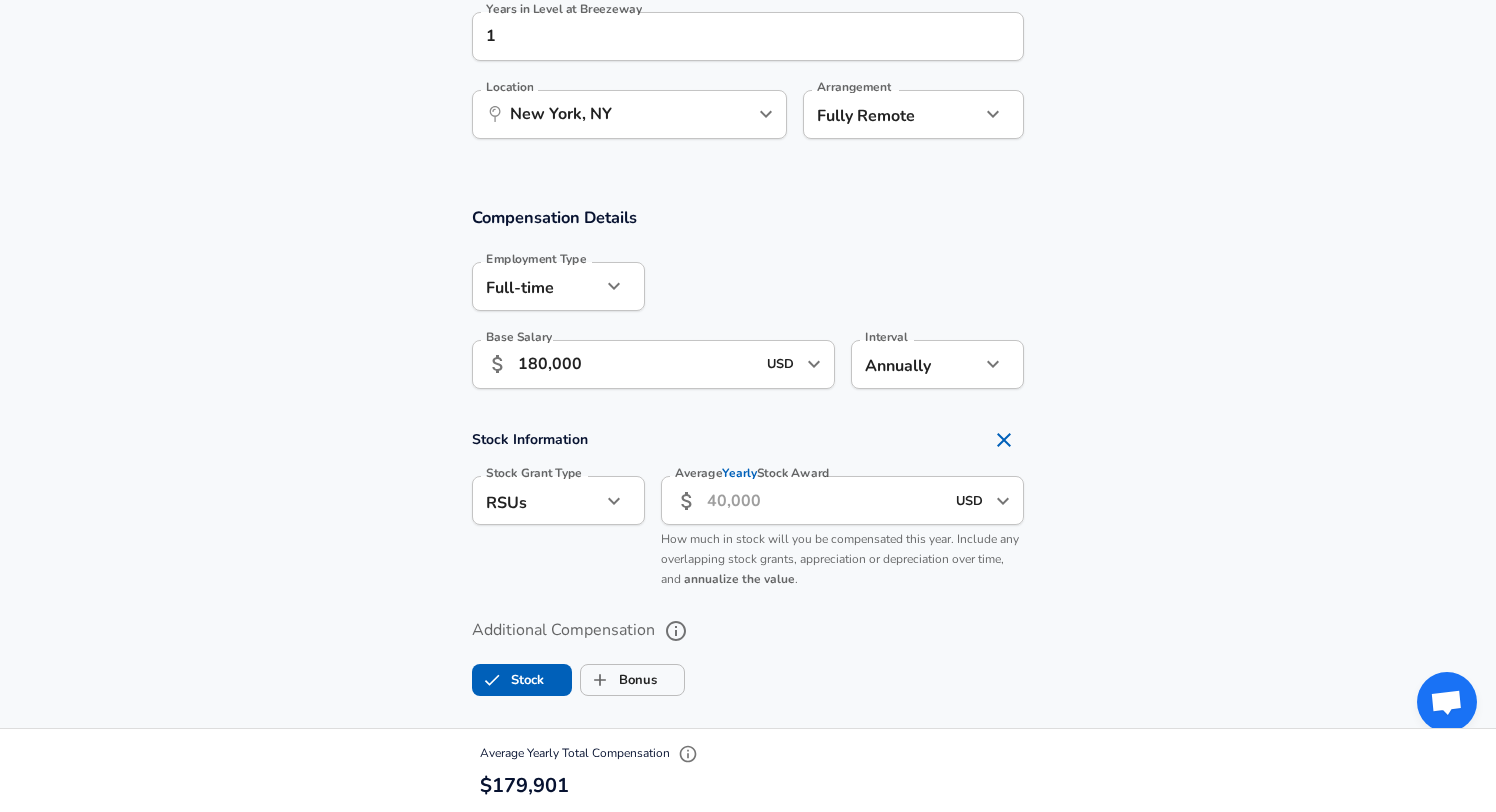 scroll, scrollTop: 1249, scrollLeft: 0, axis: vertical 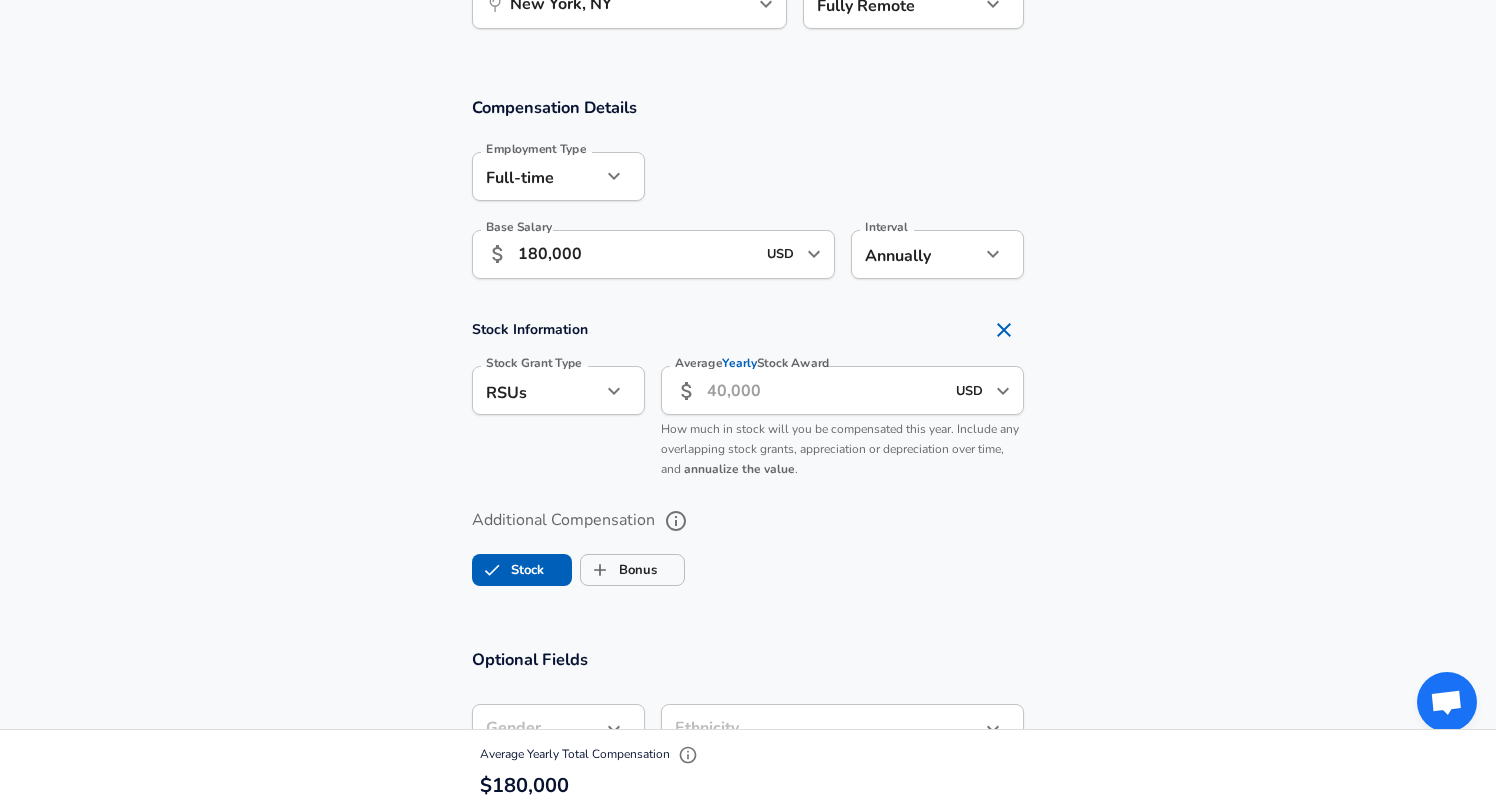 click 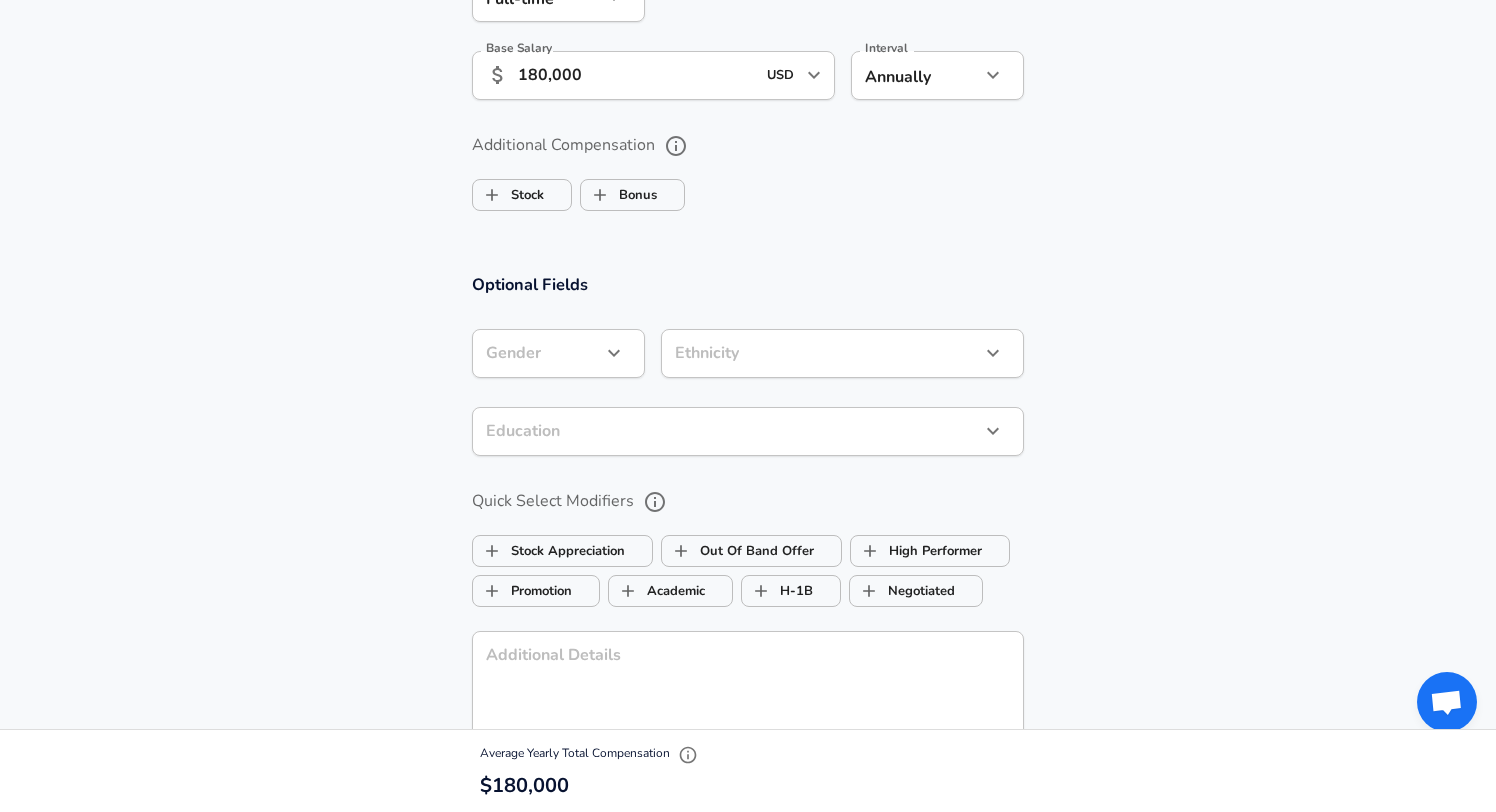 scroll, scrollTop: 1489, scrollLeft: 0, axis: vertical 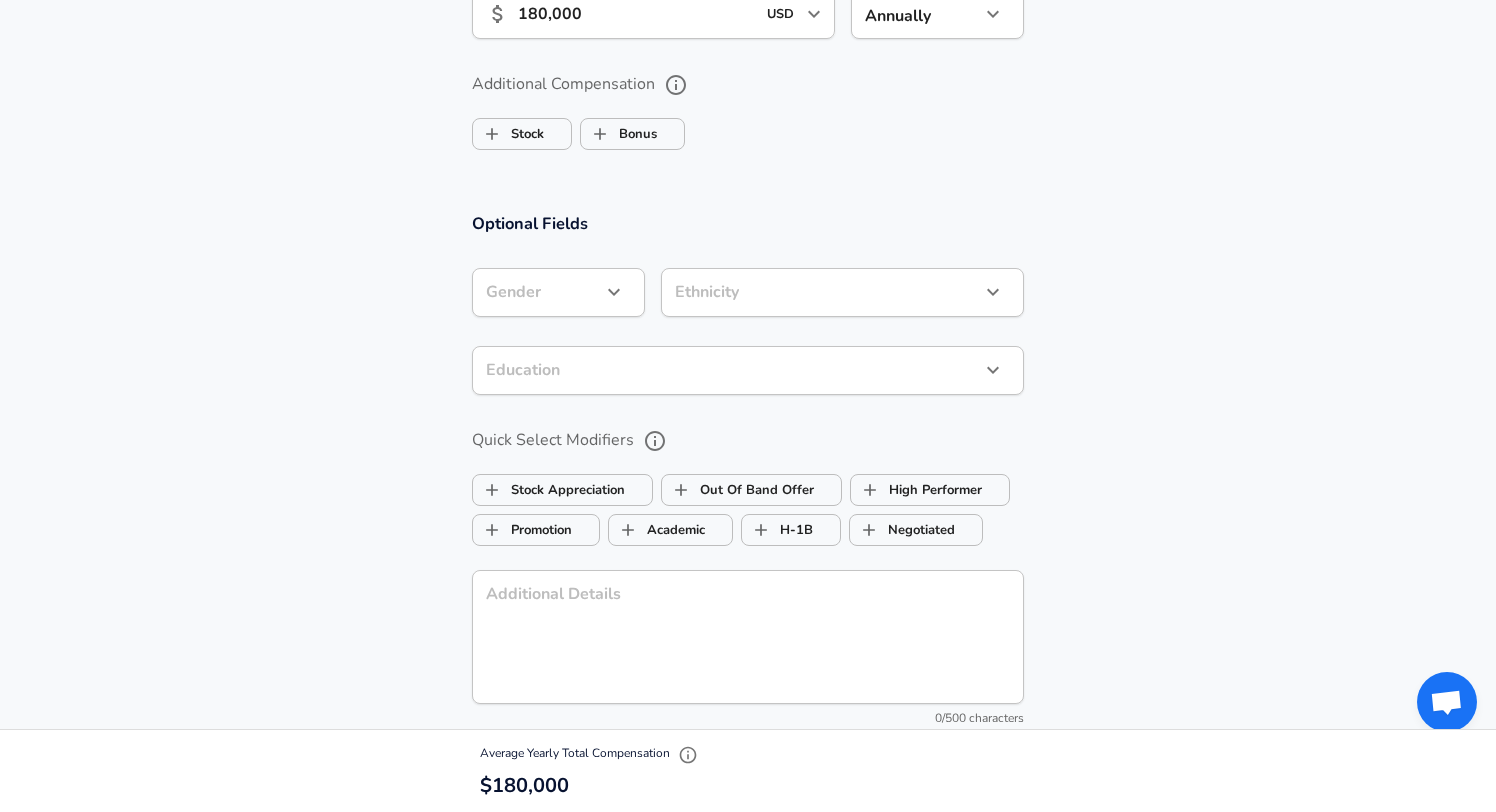 click on "Company Breezeway Company   Select the title that closest resembles your official title. This should be similar to the title that was present on your offer letter. Title Senior Software Engineer Title   Select a job family that best fits your role. If you can't find one, select 'Other' to enter a custom job family Job Family Software Engineer Job Family   Select a Specialization that best fits your role. If you can't find one, select 'Other' to enter a custom specialization Select Specialization Full Stack" at bounding box center (748, -1083) 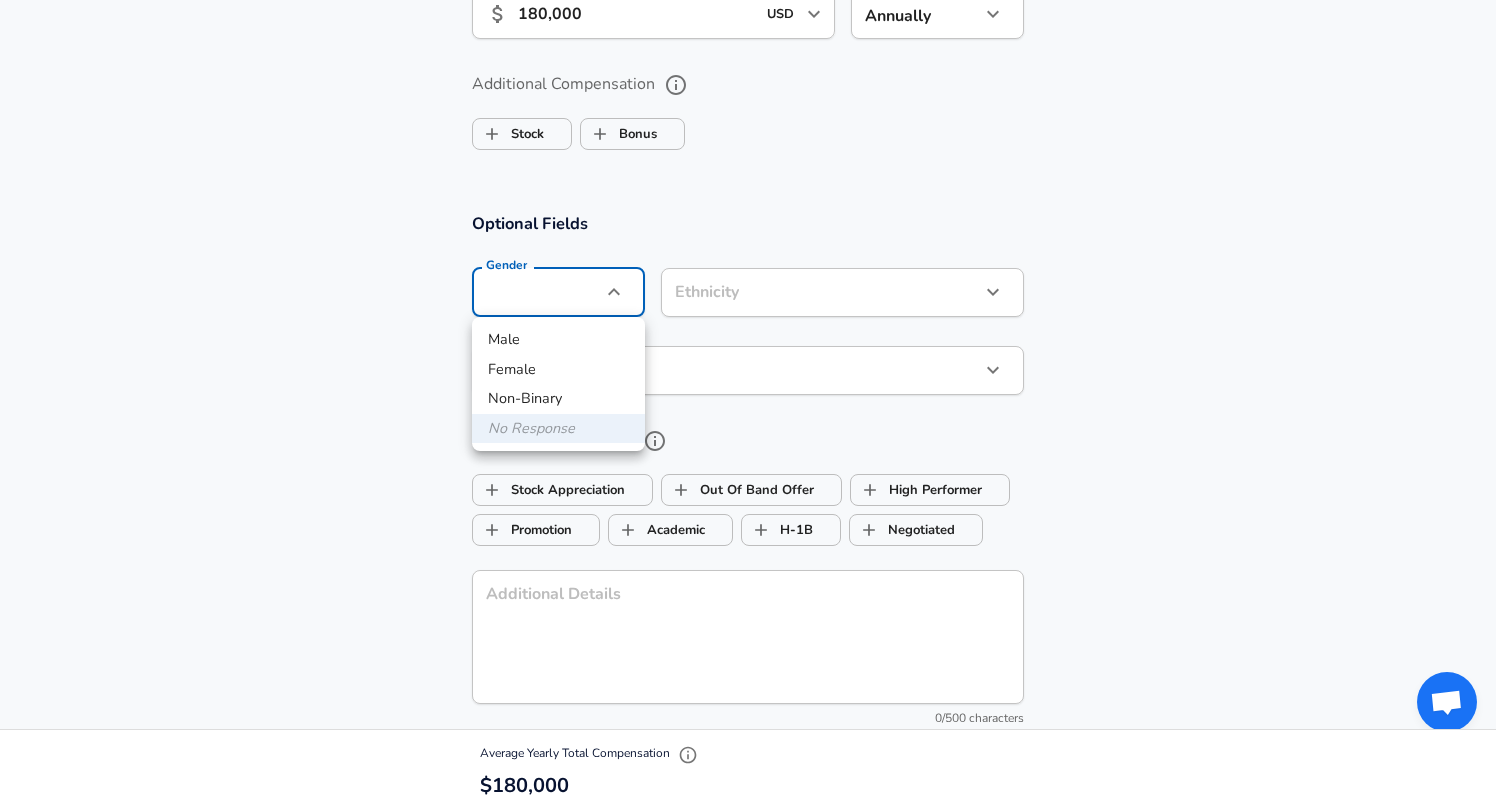 click on "Male" at bounding box center [558, 340] 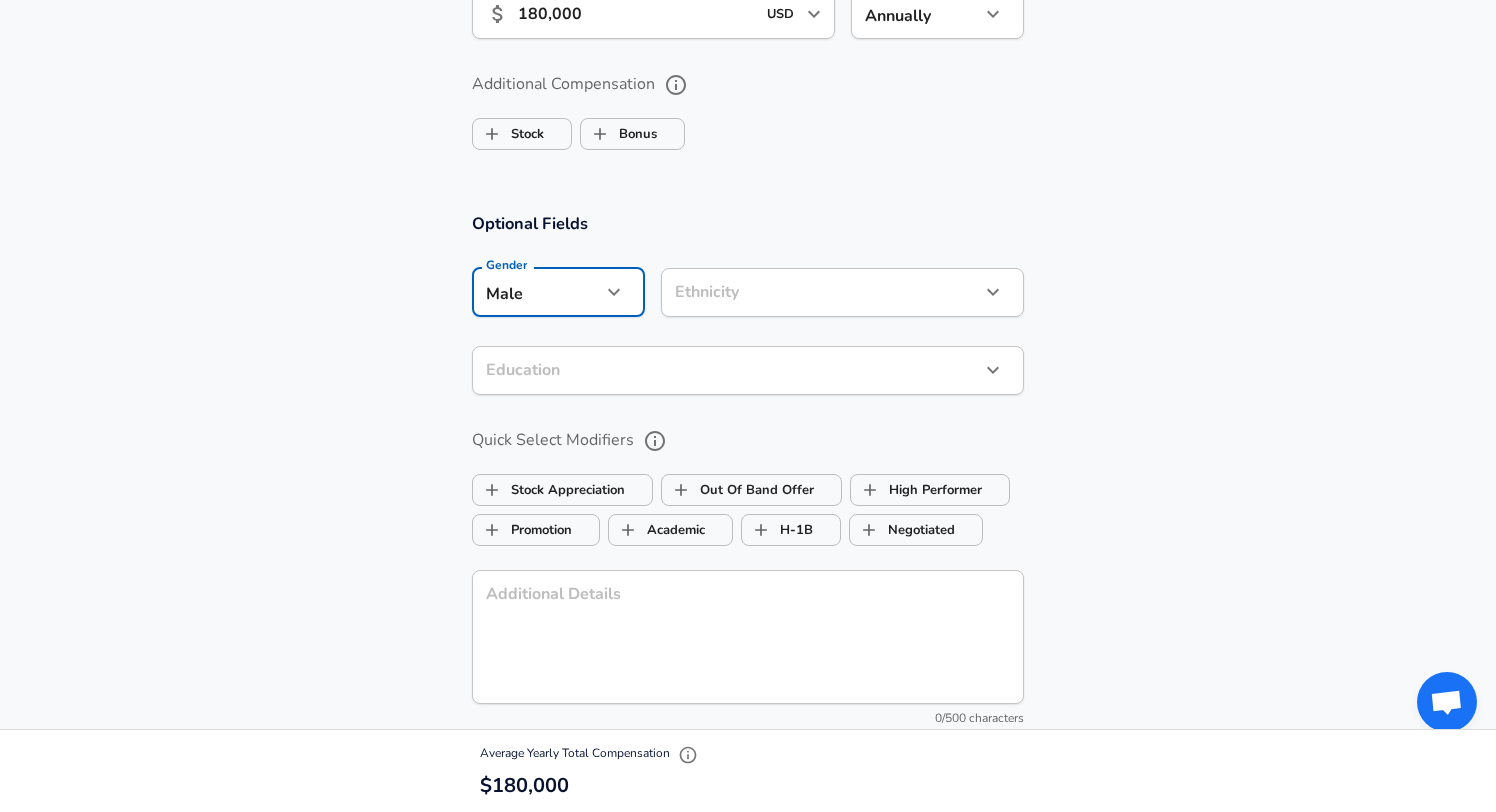 click on "Company Breezeway Company   Select the title that closest resembles your official title. This should be similar to the title that was present on your offer letter. Title Senior Software Engineer Title   Select a job family that best fits your role. If you can't find one, select 'Other' to enter a custom job family Job Family Software Engineer Job Family   Select a Specialization that best fits your role. If you can't find one, select 'Other' to enter a custom specialization Select Specialization Full Stack" at bounding box center [748, -1083] 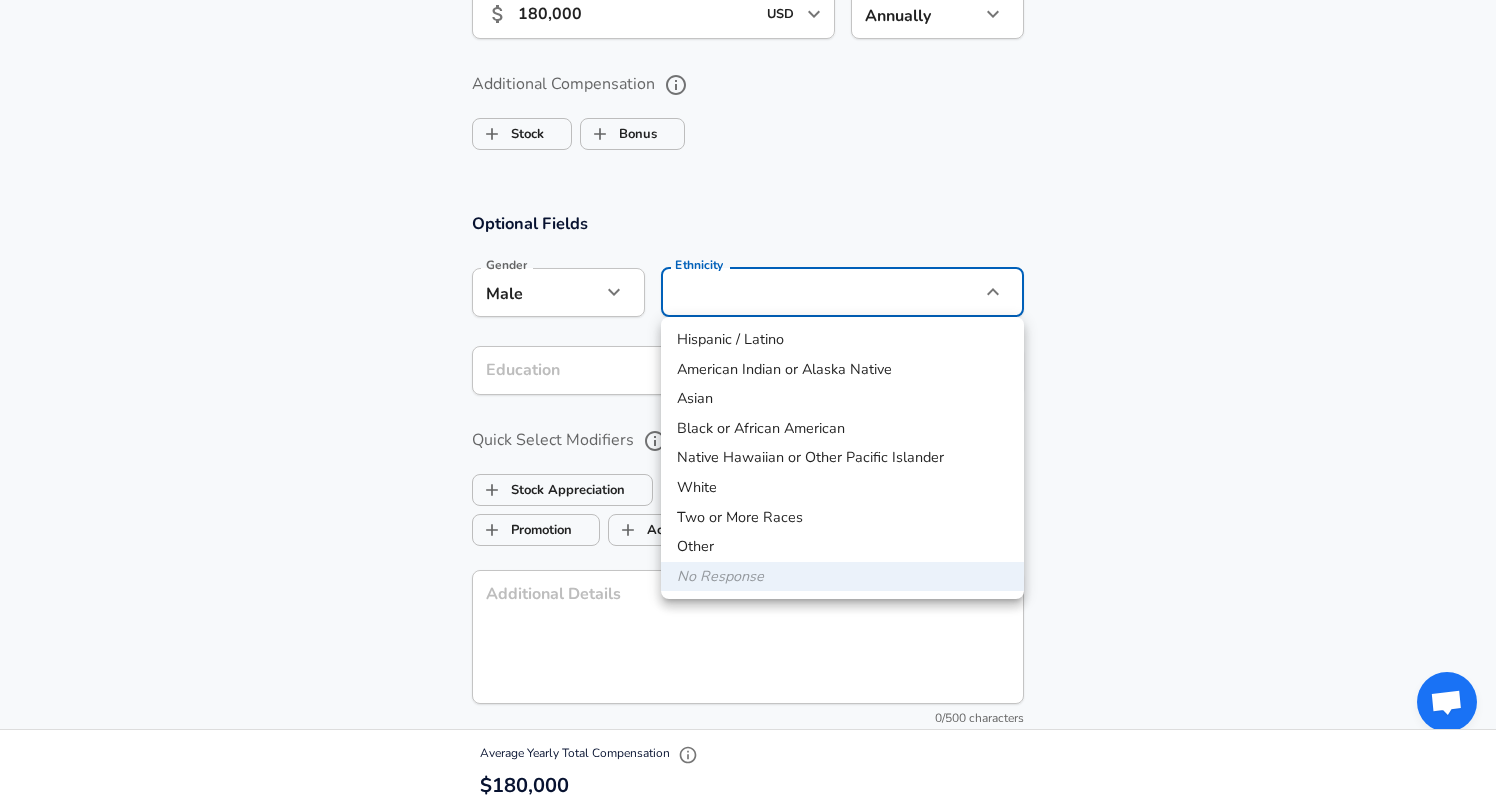click on "White" at bounding box center (842, 488) 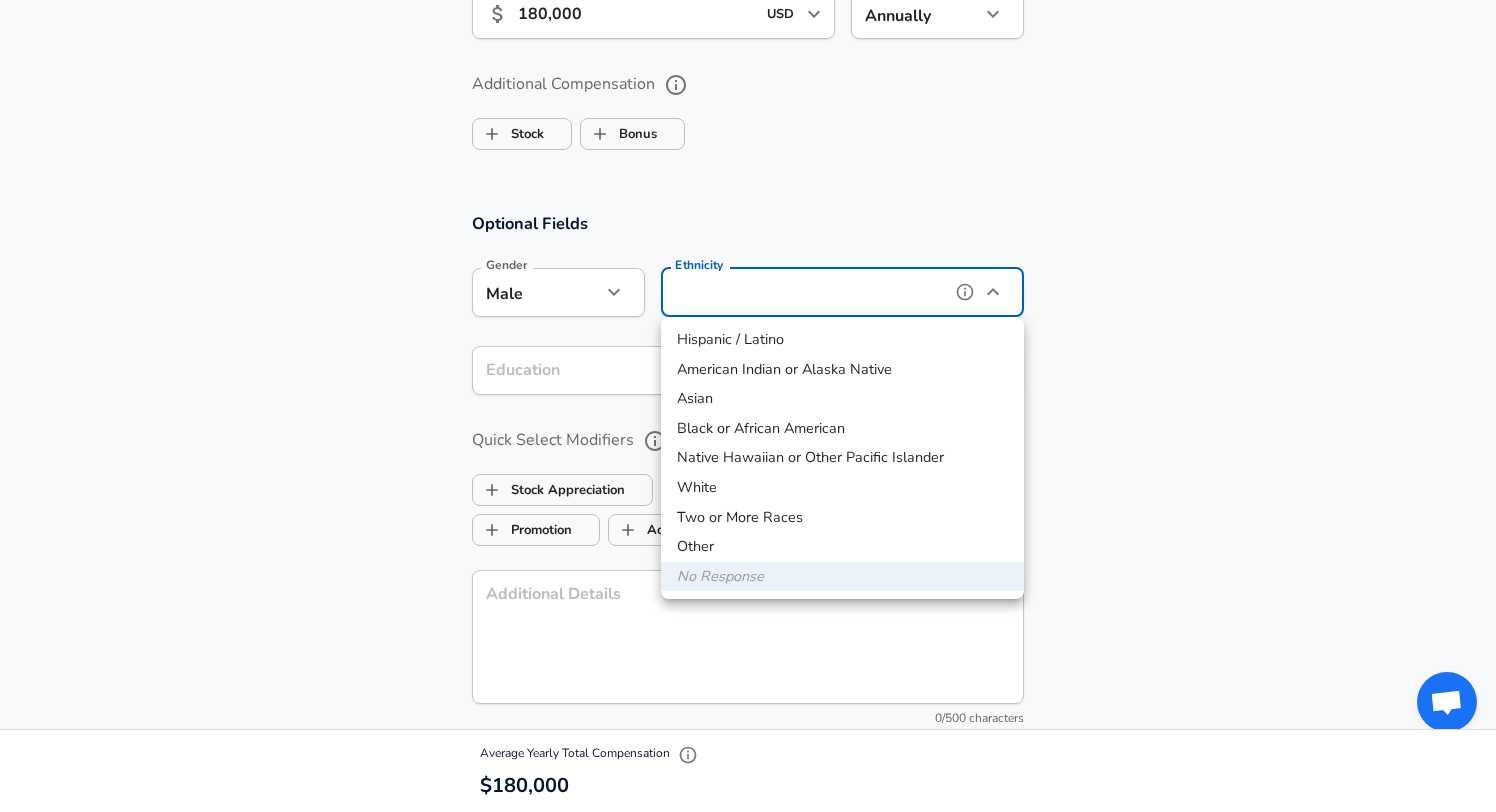 type on "White" 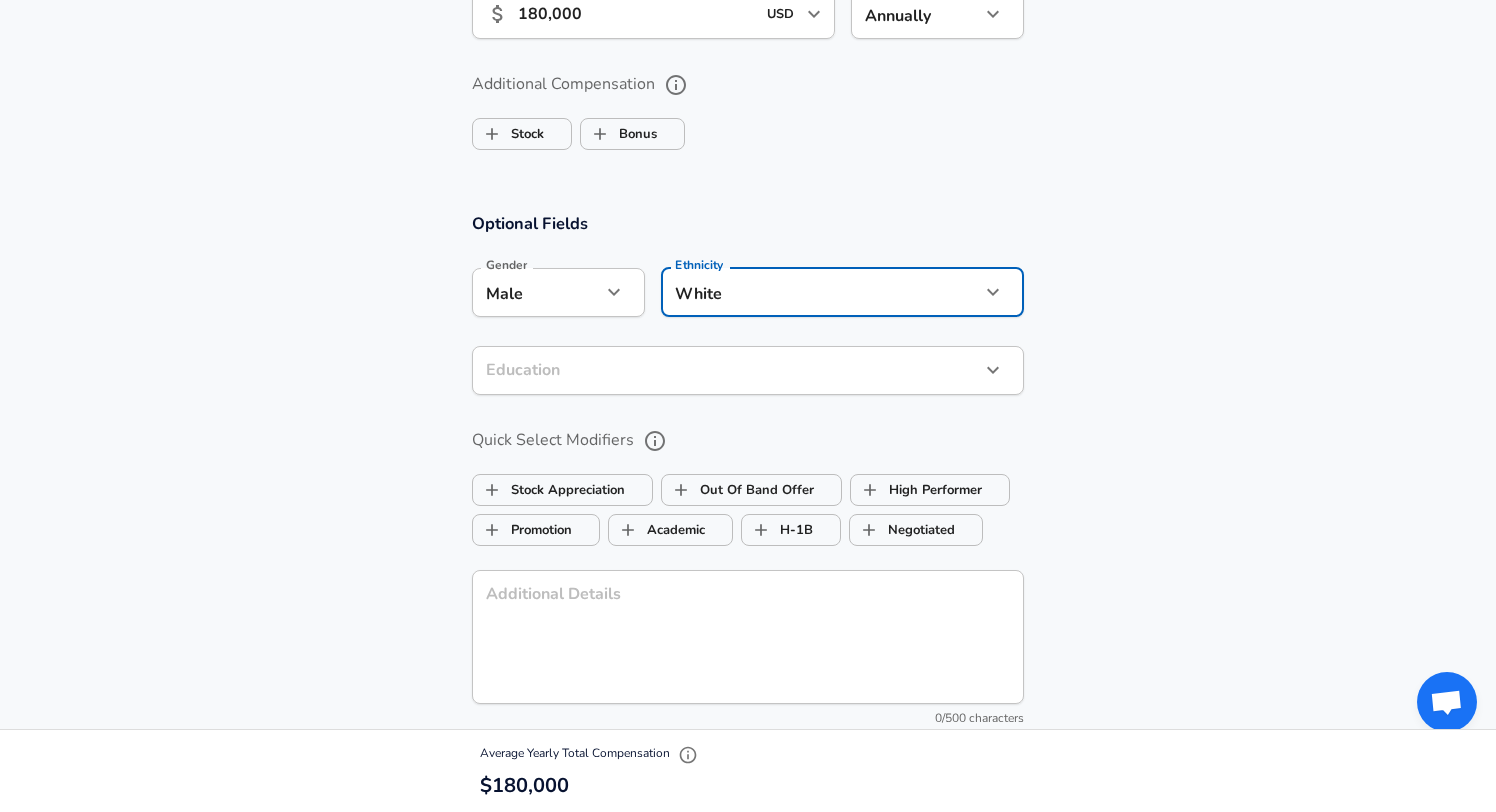 click on "Company Breezeway Company   Select the title that closest resembles your official title. This should be similar to the title that was present on your offer letter. Title Senior Software Engineer Title   Select a job family that best fits your role. If you can't find one, select 'Other' to enter a custom job family Job Family Software Engineer Job Family   Select a Specialization that best fits your role. If you can't find one, select 'Other' to enter a custom specialization Select Specialization Full Stack" at bounding box center [748, -1083] 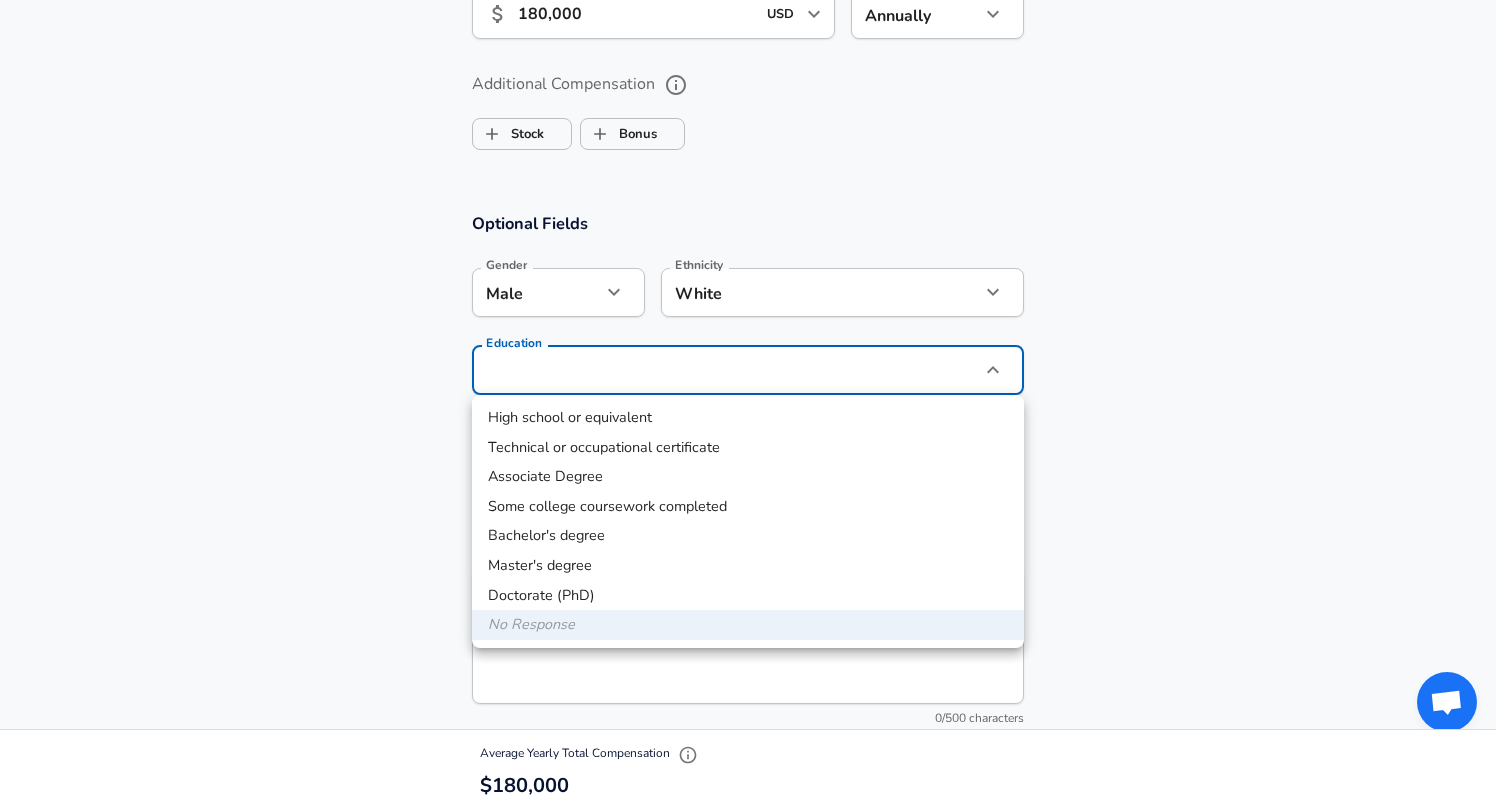 click on "Bachelor's degree" at bounding box center (748, 536) 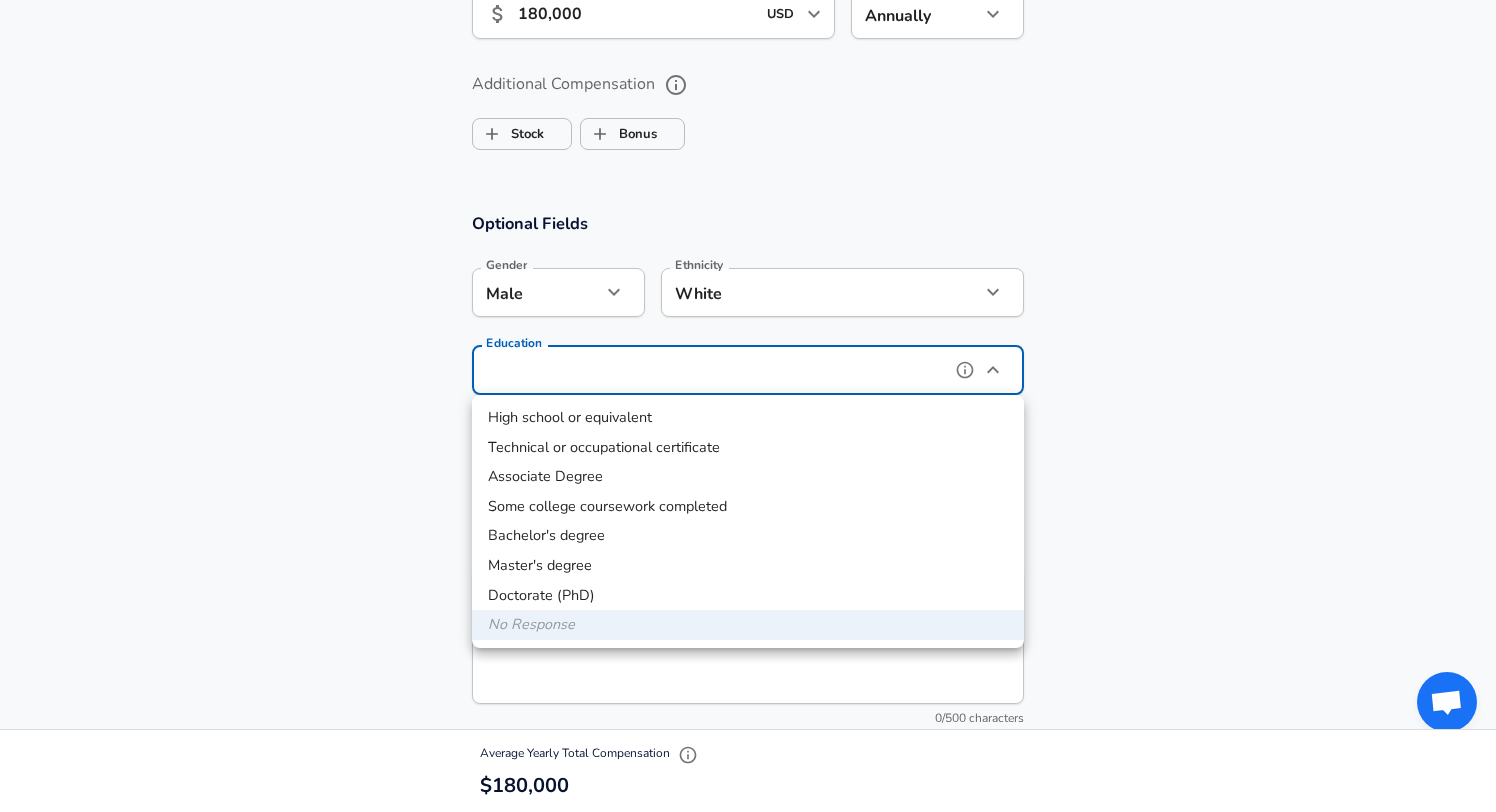 type on "Bachelors degree" 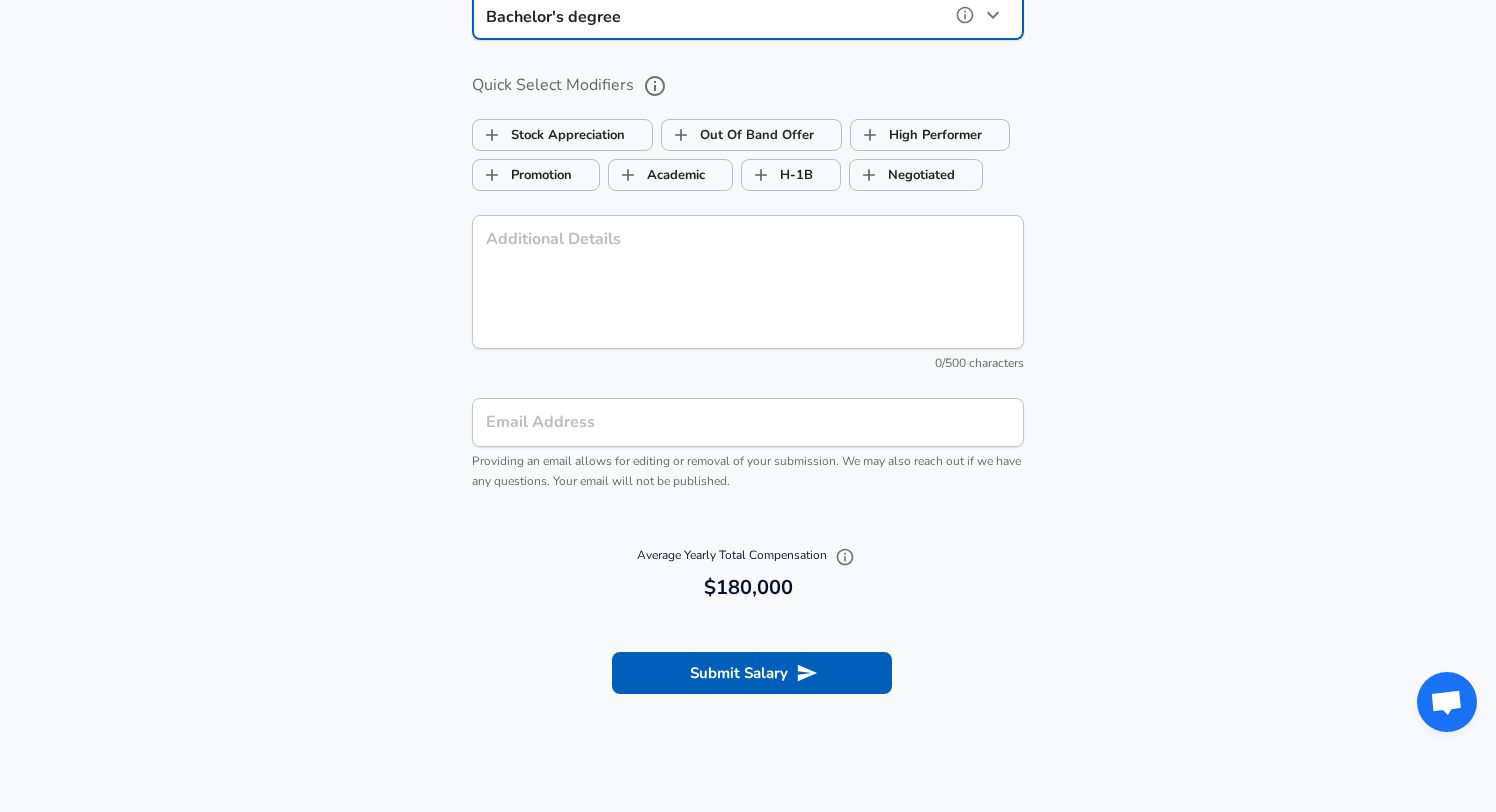 scroll, scrollTop: 1846, scrollLeft: 0, axis: vertical 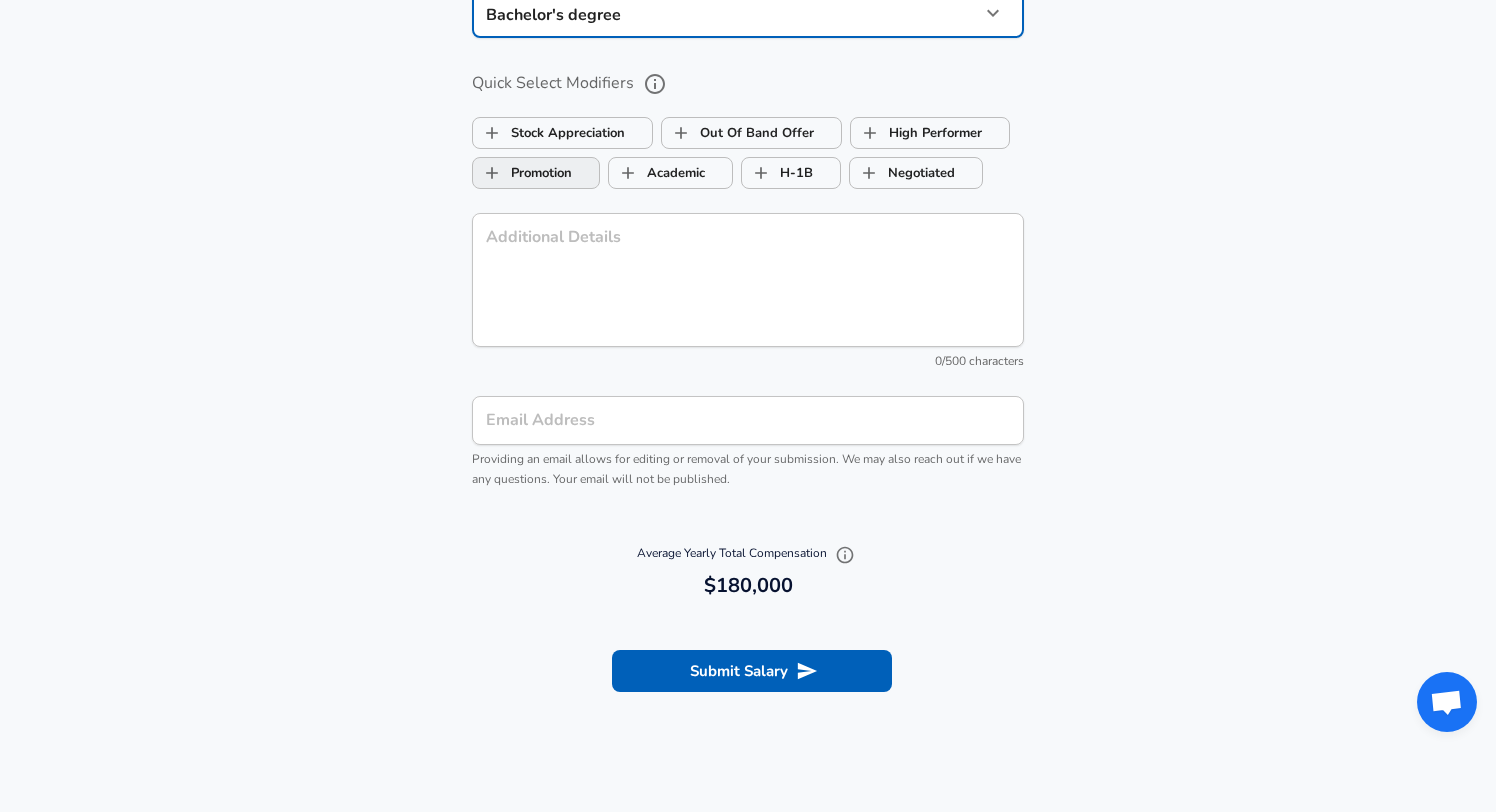 click on "Promotion" at bounding box center (492, 173) 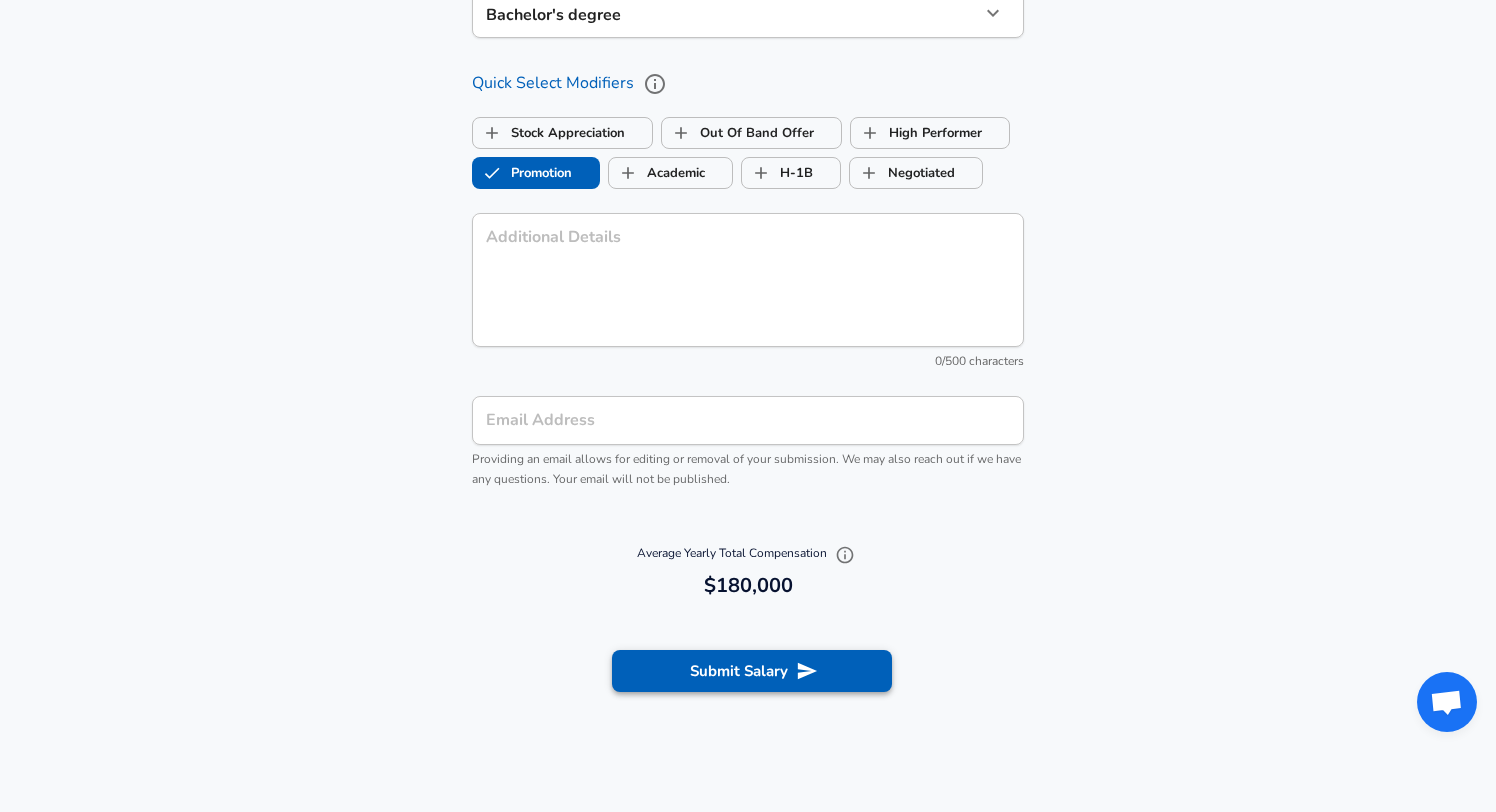 checkbox on "true" 